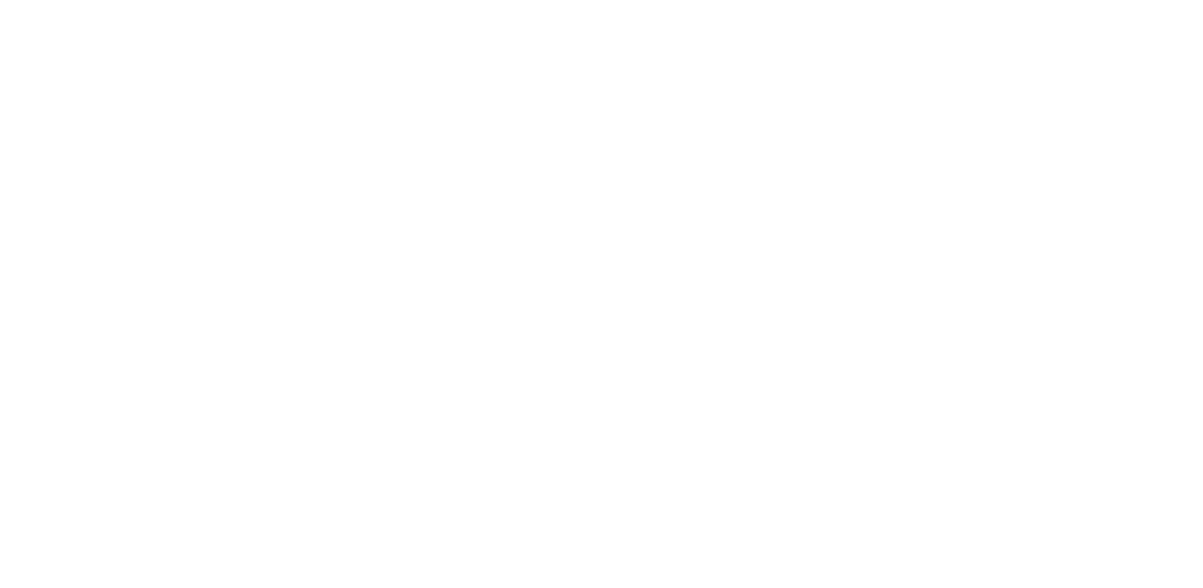 scroll, scrollTop: 0, scrollLeft: 0, axis: both 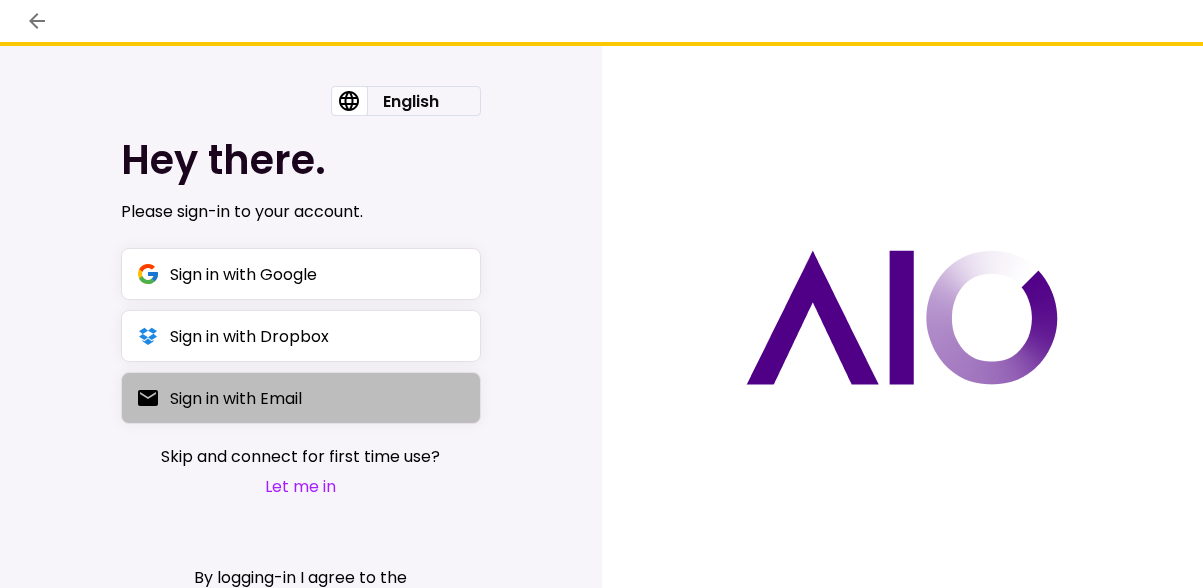 click on "Sign in with Email" at bounding box center (236, 398) 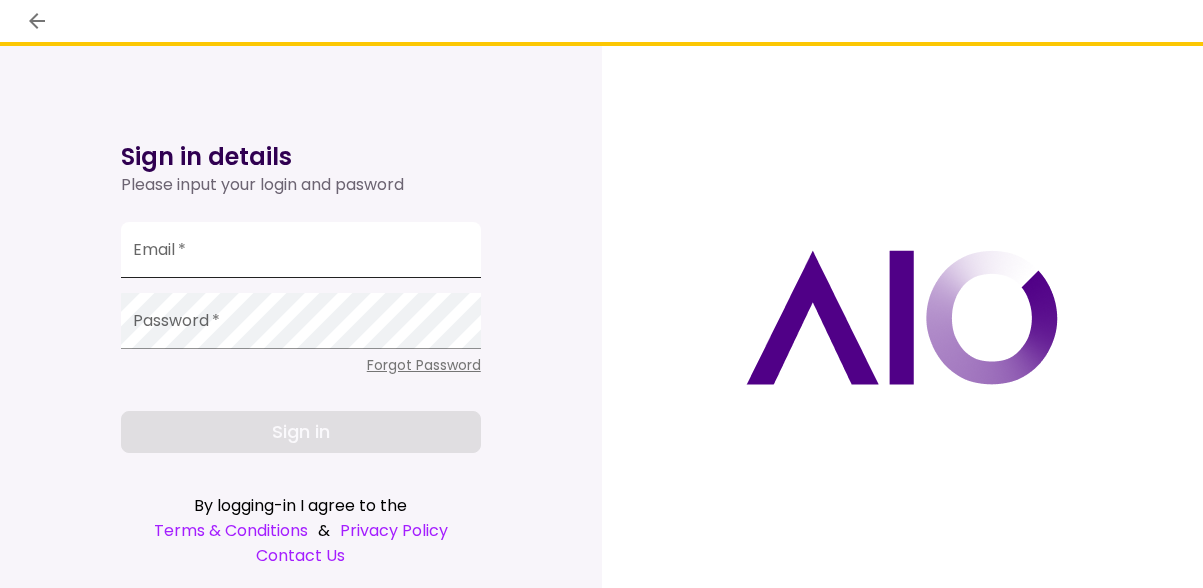 click on "Email   *" at bounding box center [301, 250] 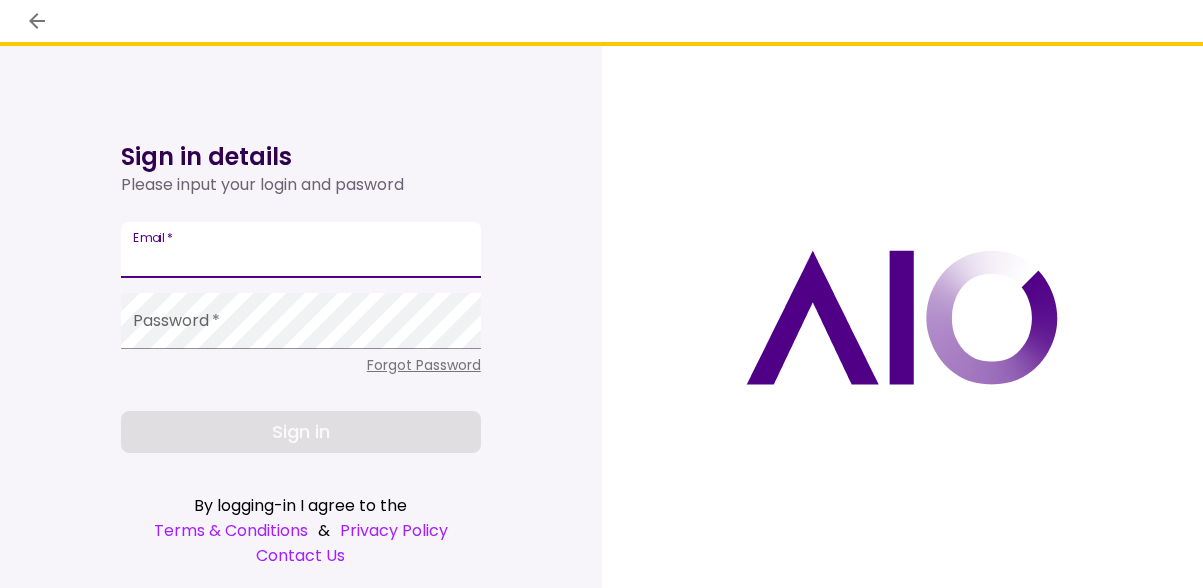 click on "Email   *" at bounding box center (301, 250) 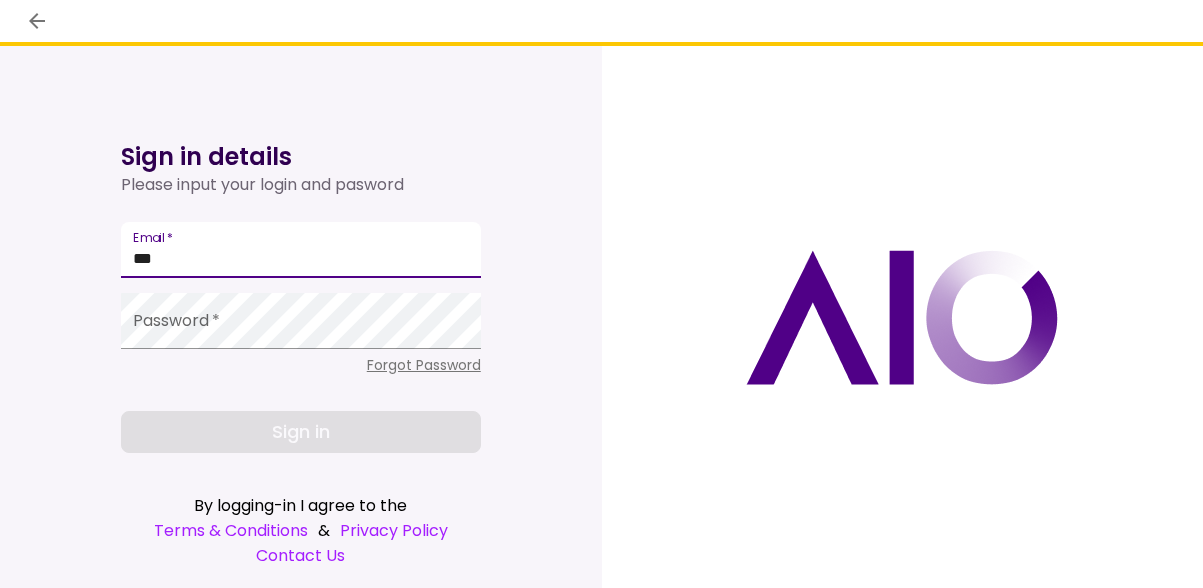 type on "***" 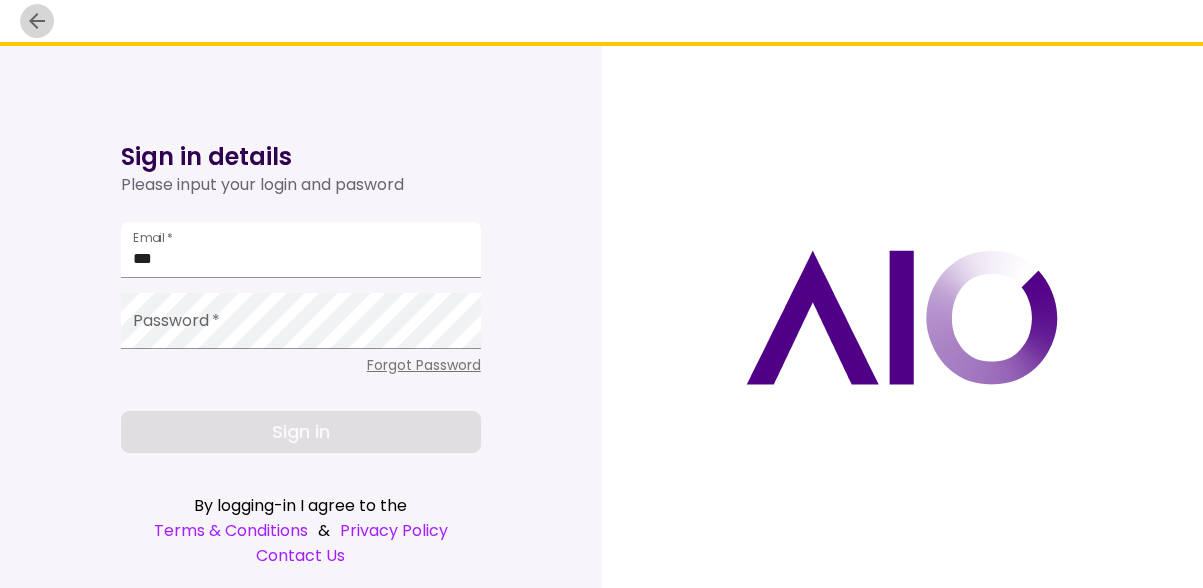 click 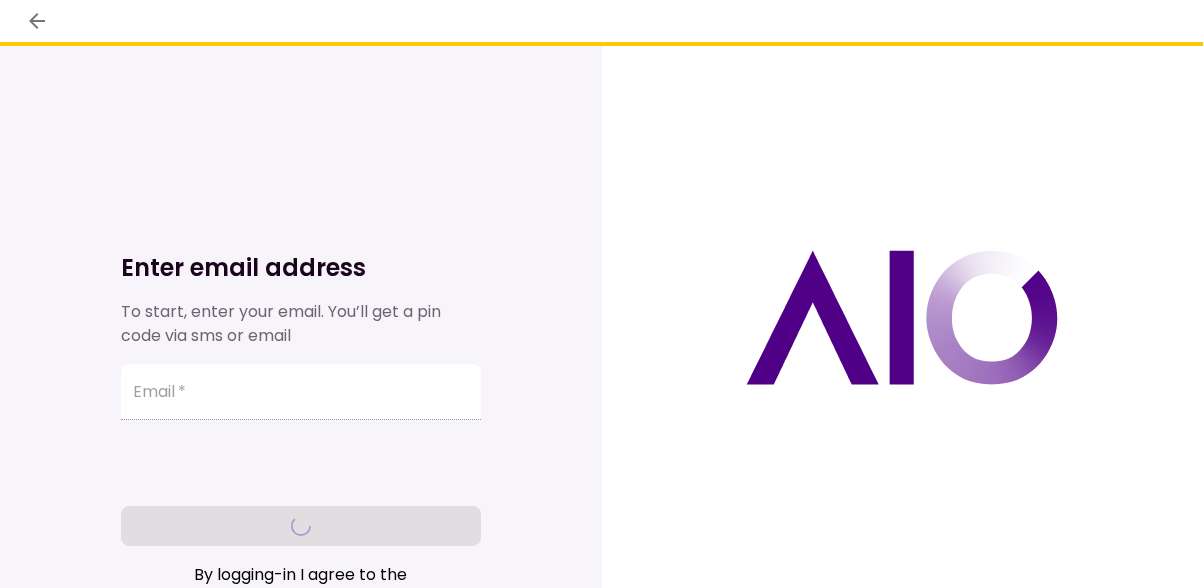 scroll, scrollTop: 0, scrollLeft: 0, axis: both 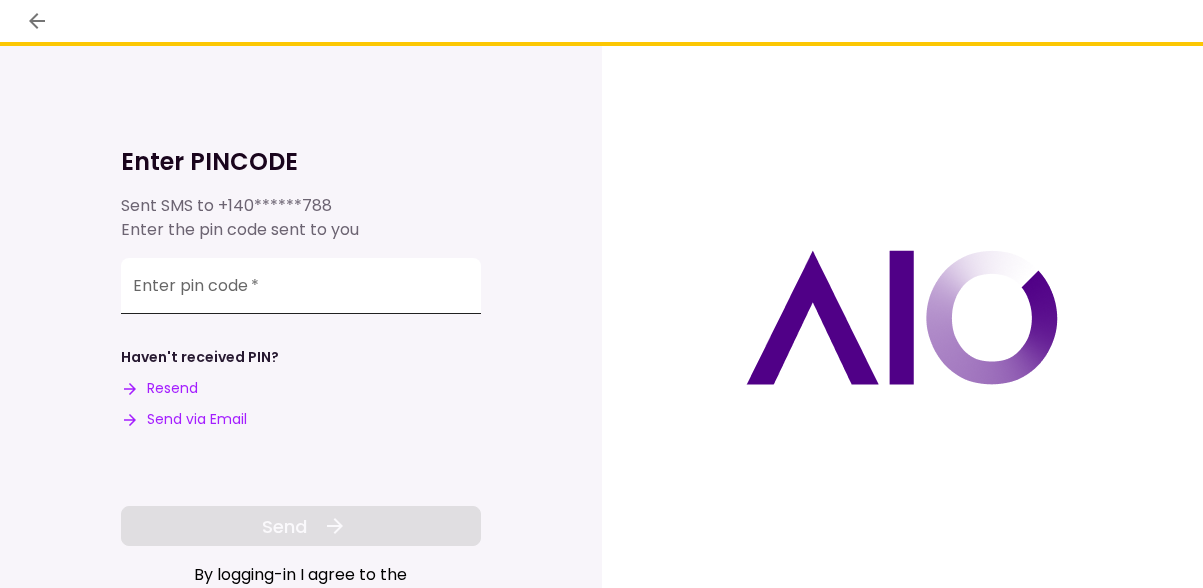 click on "Enter pin code   *" at bounding box center [301, 286] 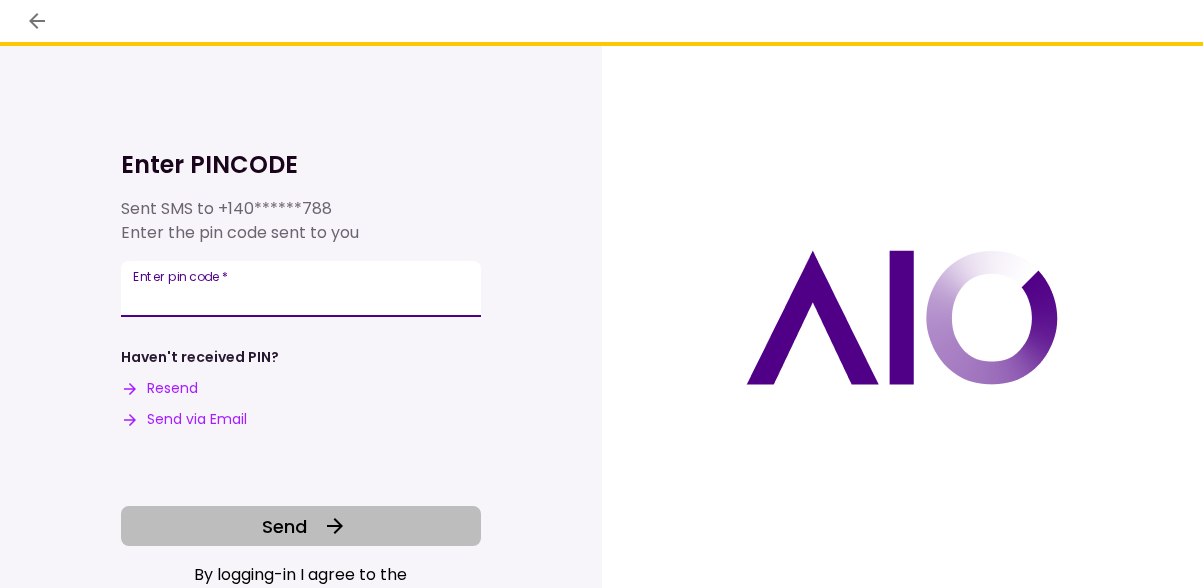 type on "******" 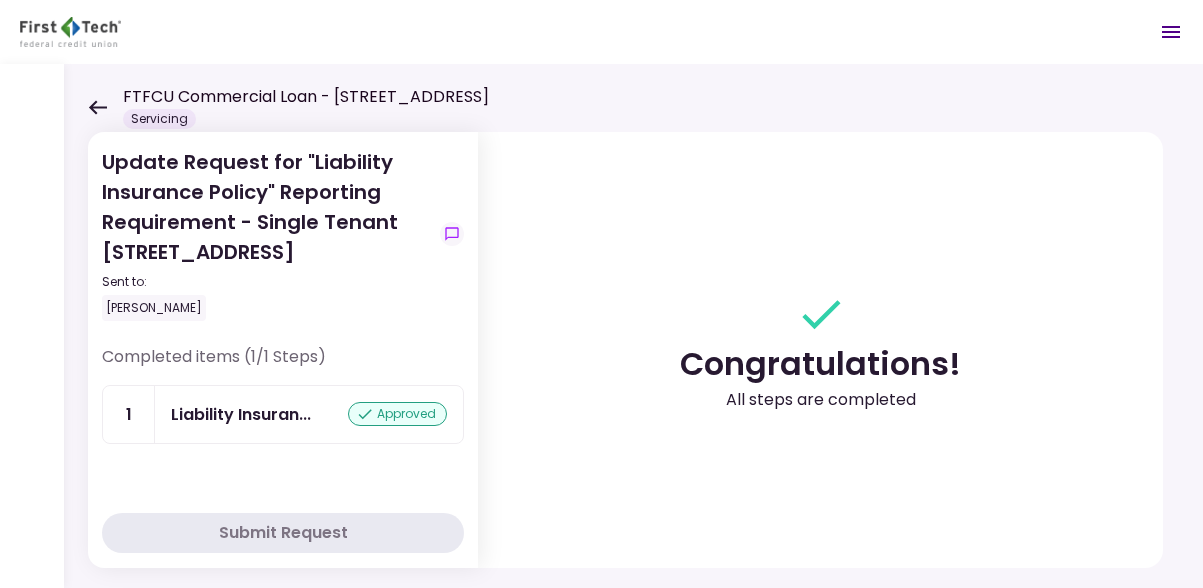 click 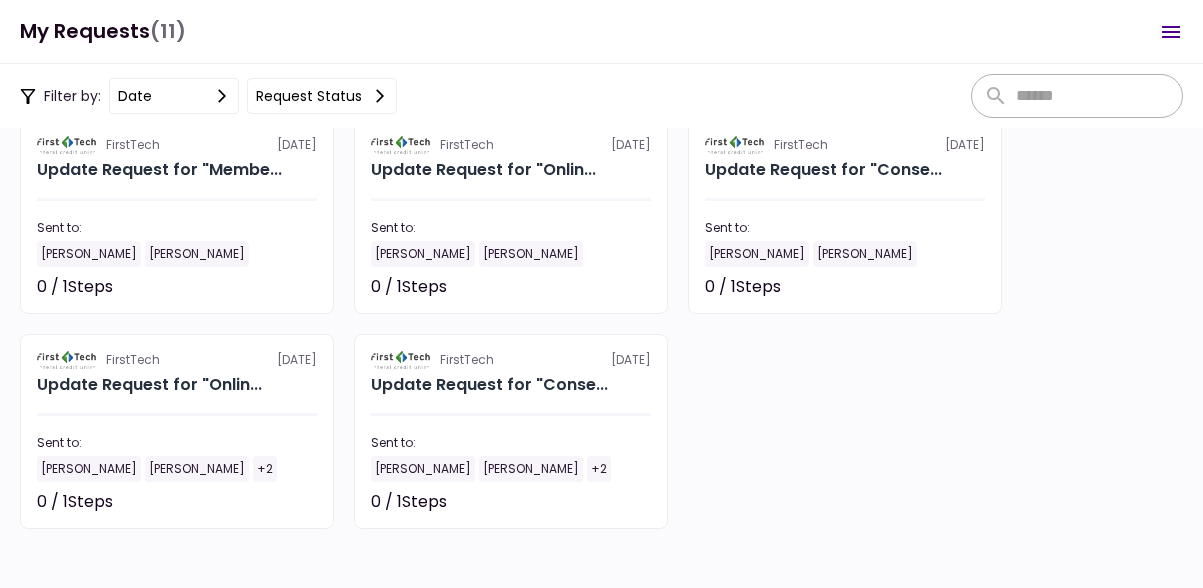 scroll, scrollTop: 560, scrollLeft: 0, axis: vertical 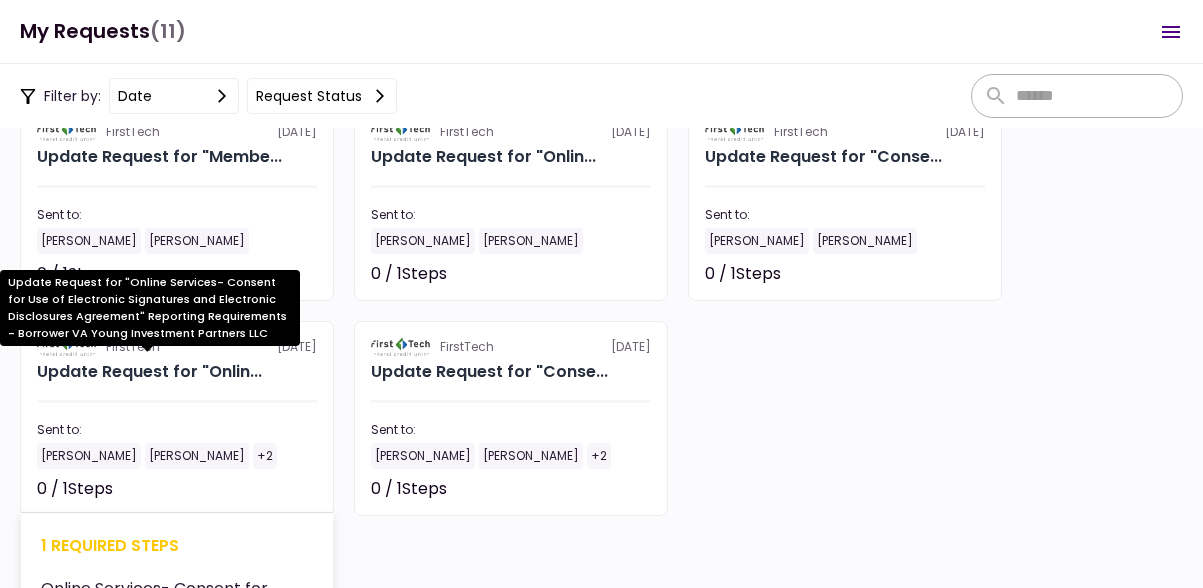 click on "Update Request for "Onlin..." at bounding box center (149, 372) 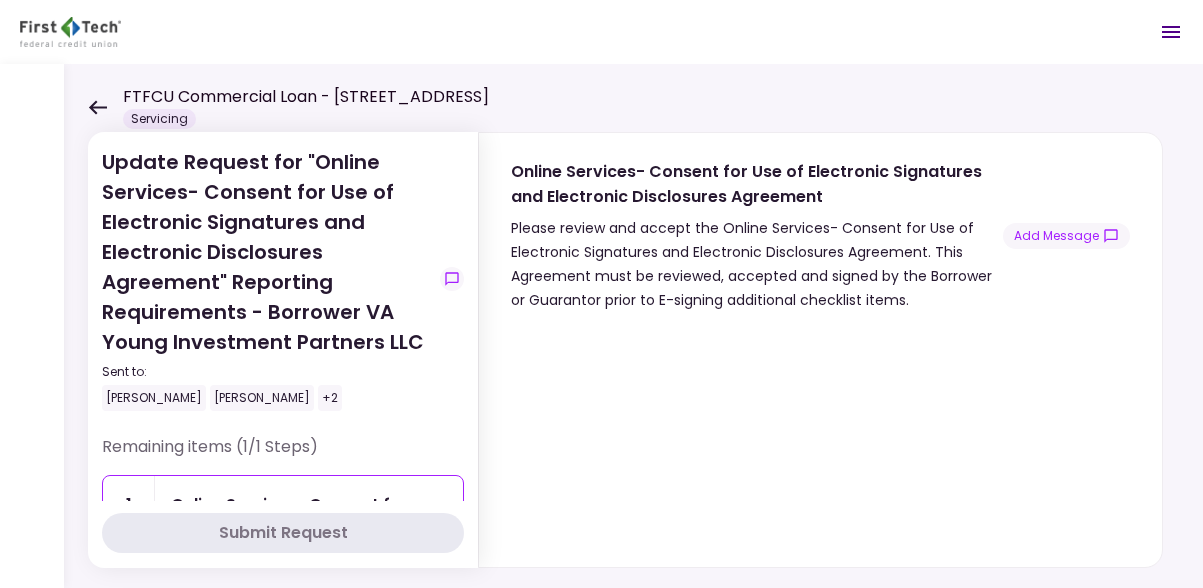 scroll, scrollTop: 50, scrollLeft: 0, axis: vertical 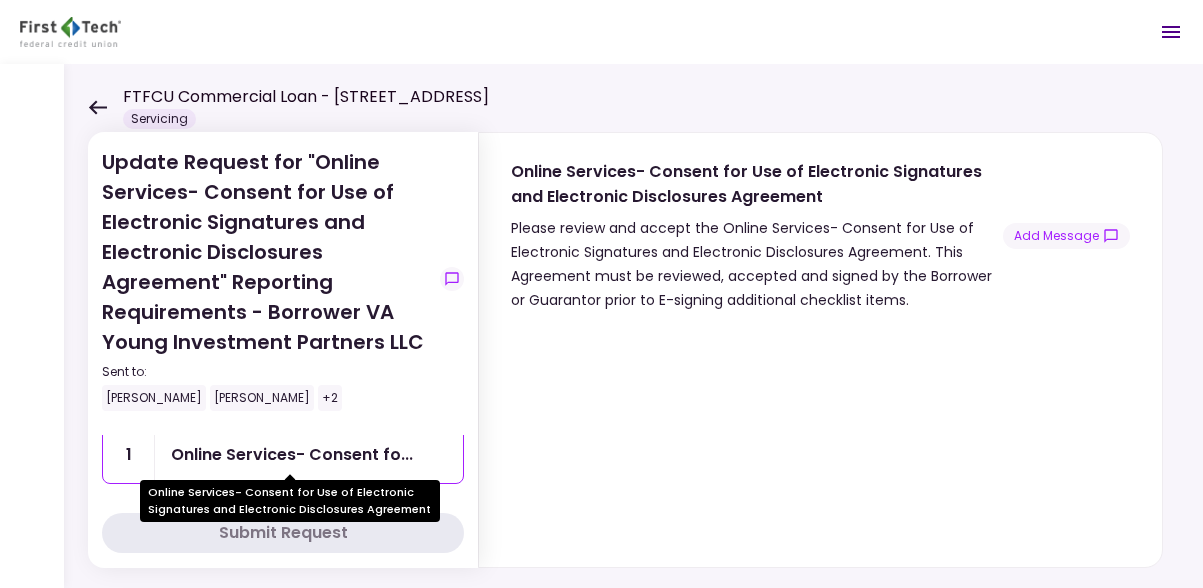 click on "Online Services- Consent fo..." at bounding box center [292, 454] 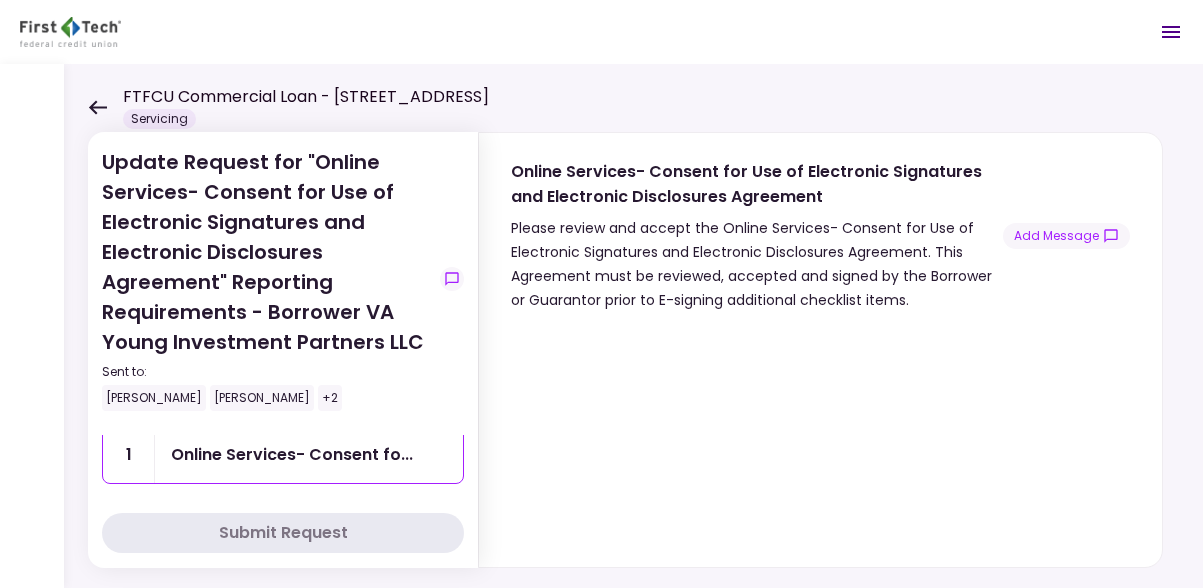 click on "Please review and accept the Online Services- Consent for Use of Electronic Signatures and Electronic Disclosures Agreement.  This Agreement must be reviewed, accepted and signed by the Borrower or Guarantor prior to E-signing additional checklist items." at bounding box center (757, 264) 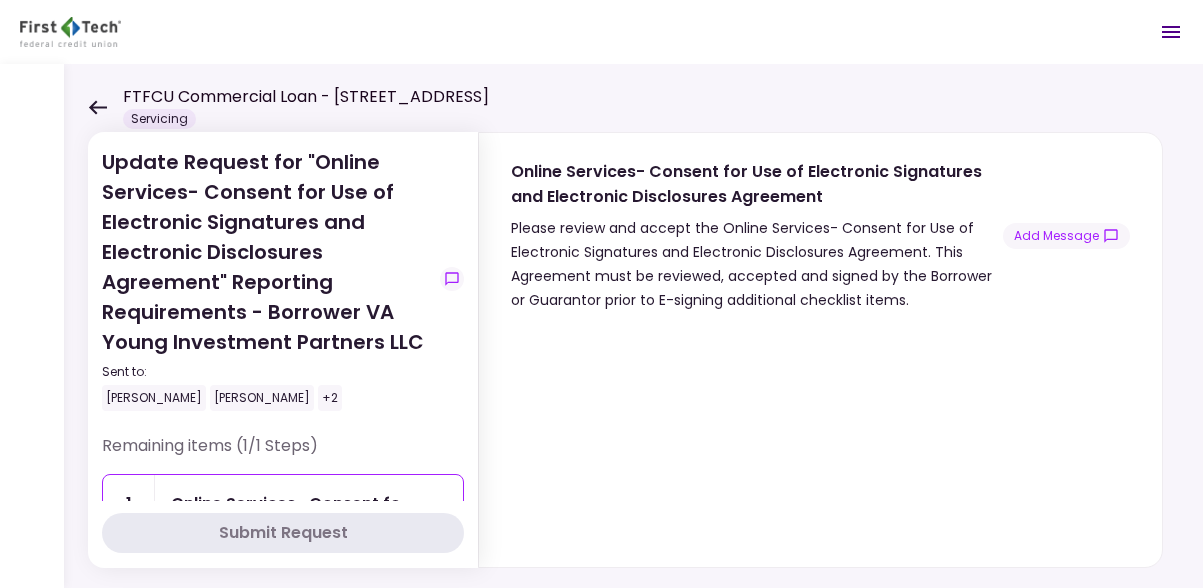 scroll, scrollTop: 50, scrollLeft: 0, axis: vertical 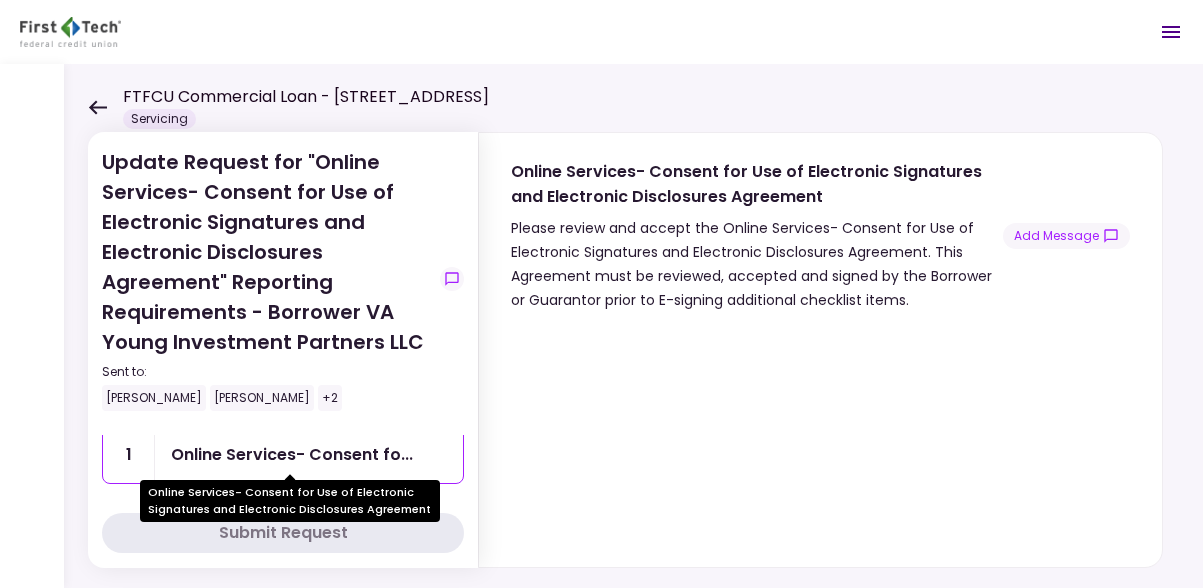 click on "Online Services- Consent fo..." at bounding box center [292, 454] 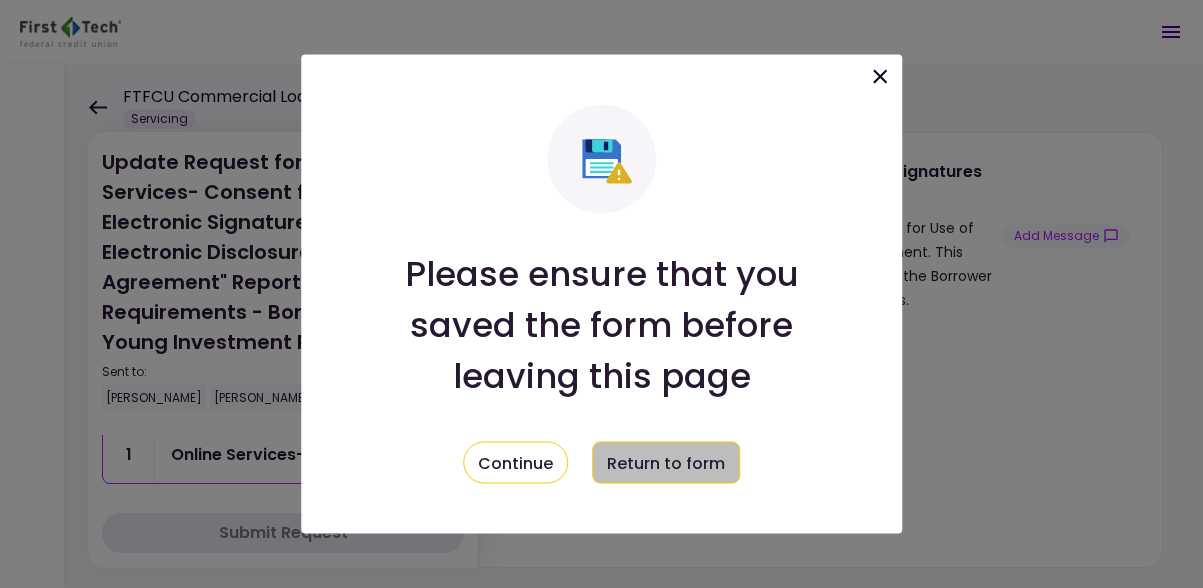 click on "Return to form" at bounding box center (666, 463) 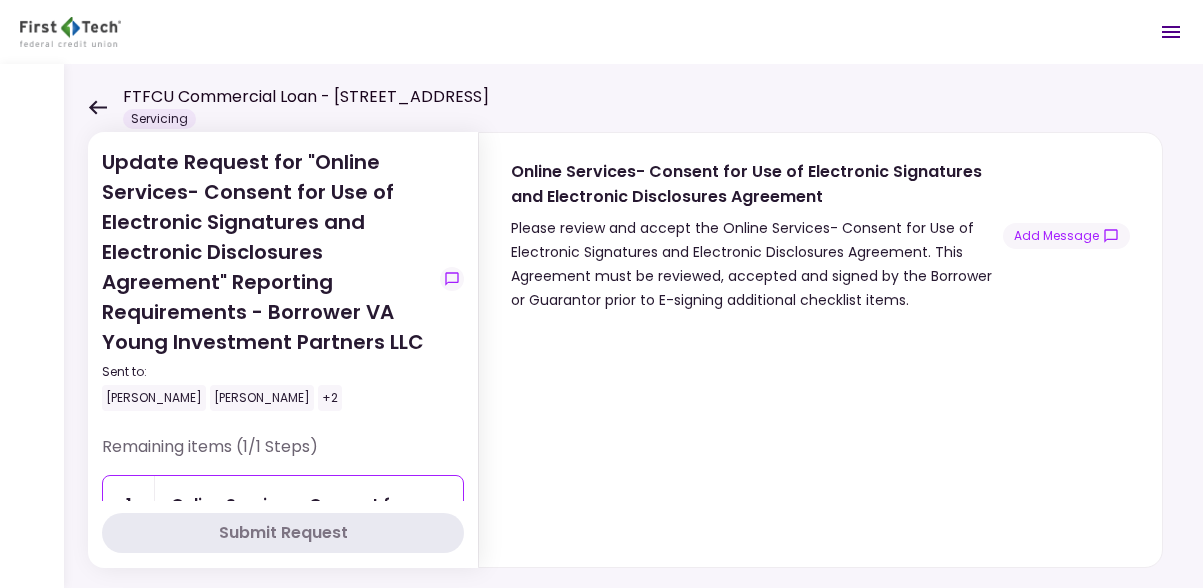 scroll, scrollTop: 50, scrollLeft: 0, axis: vertical 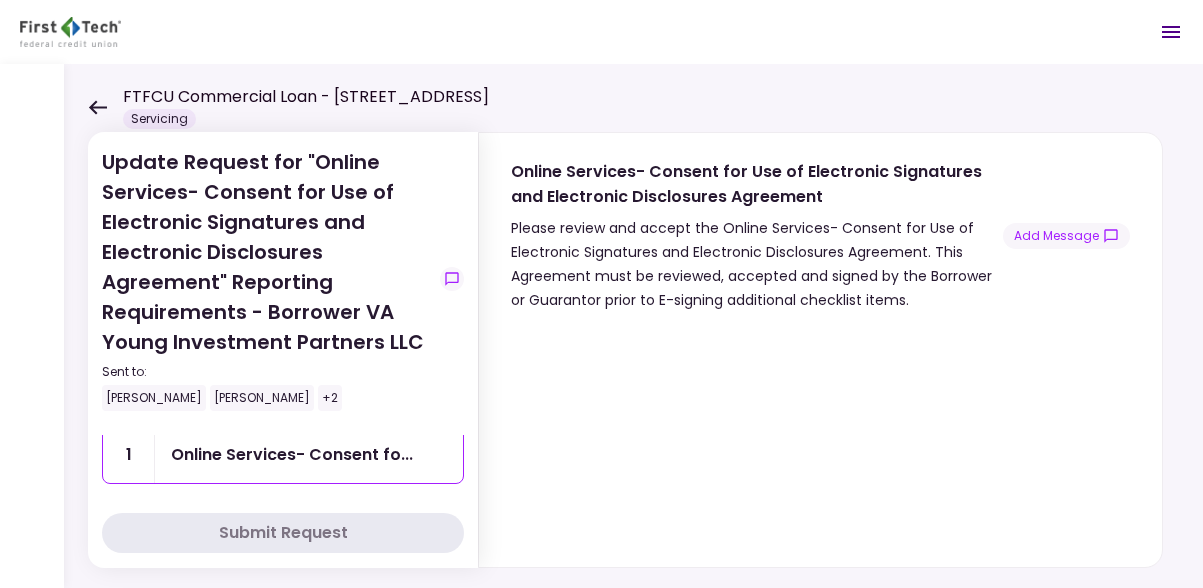 click on "Online Services- Consent fo..." at bounding box center [292, 454] 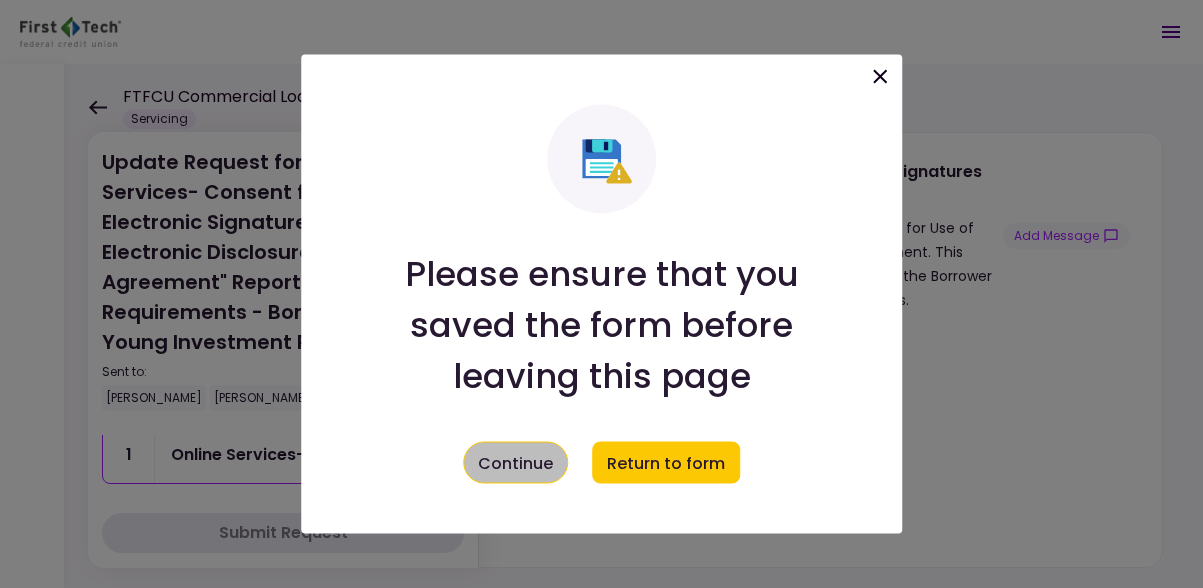 click on "Continue" at bounding box center [515, 463] 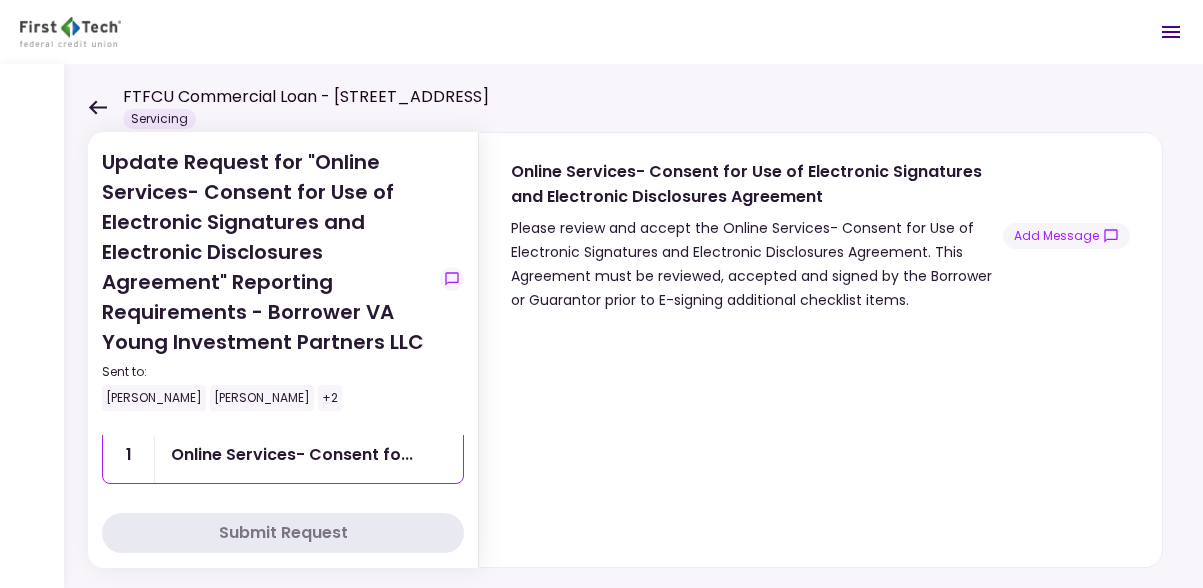 scroll, scrollTop: 40, scrollLeft: 0, axis: vertical 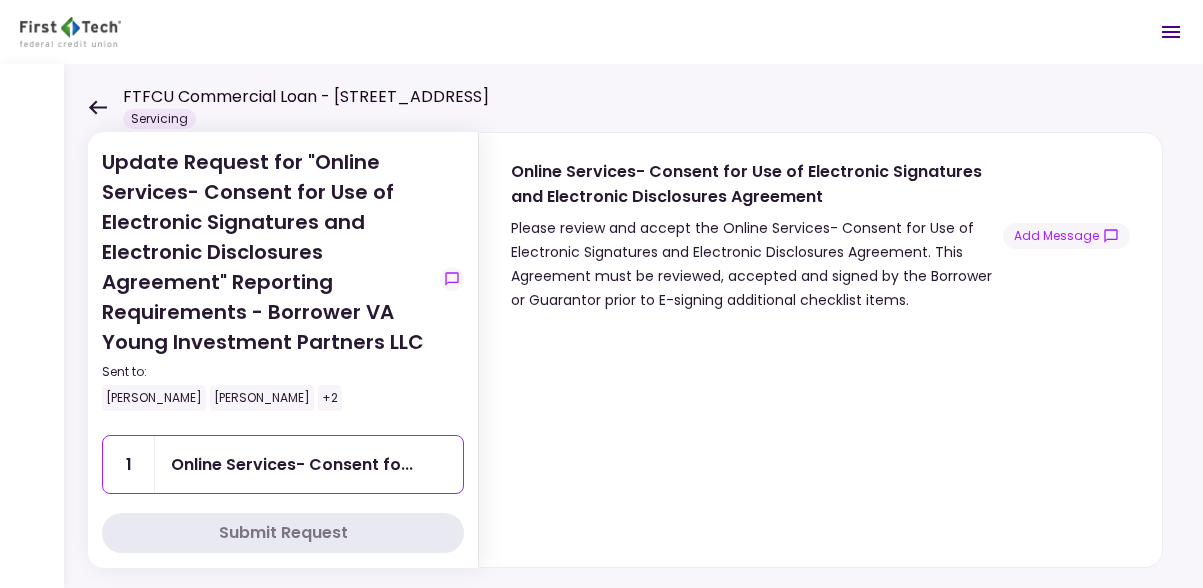 click 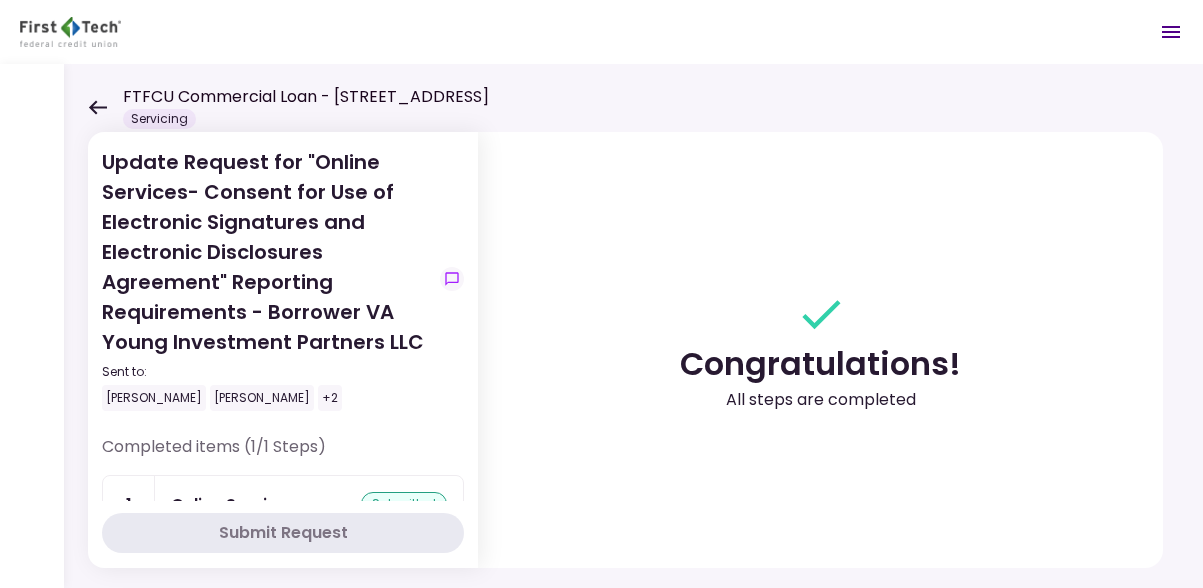 scroll, scrollTop: 50, scrollLeft: 0, axis: vertical 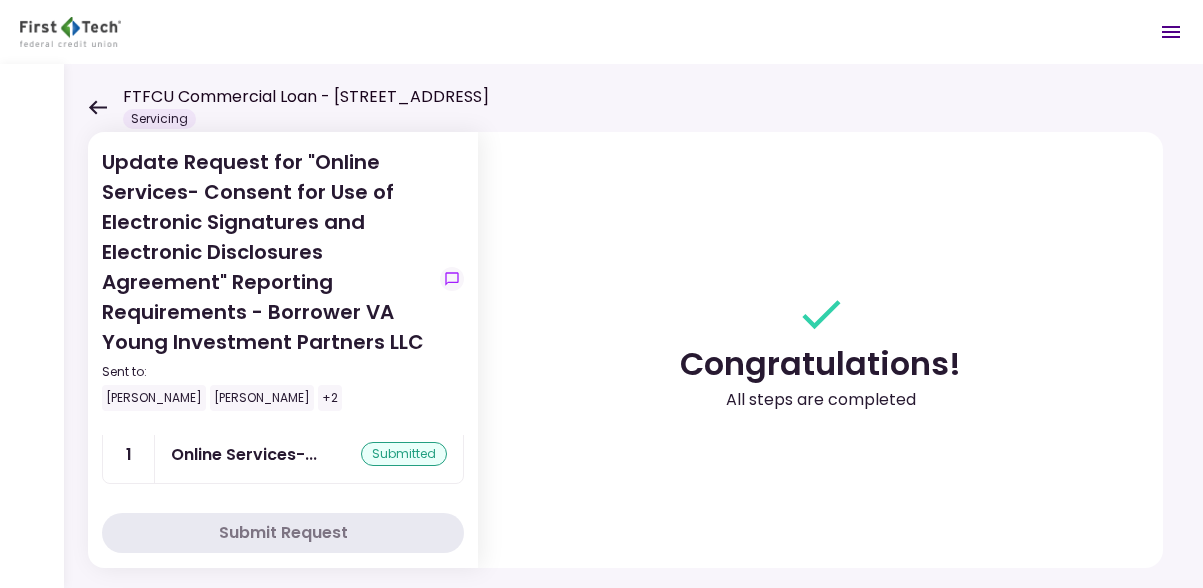 click on "submitted" at bounding box center [404, 454] 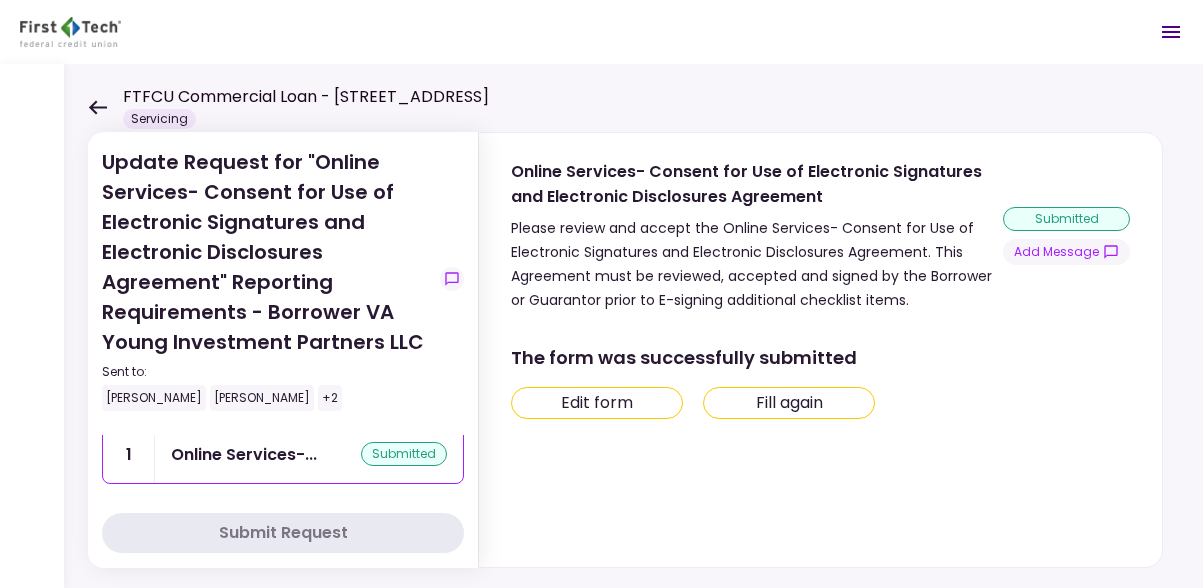 click 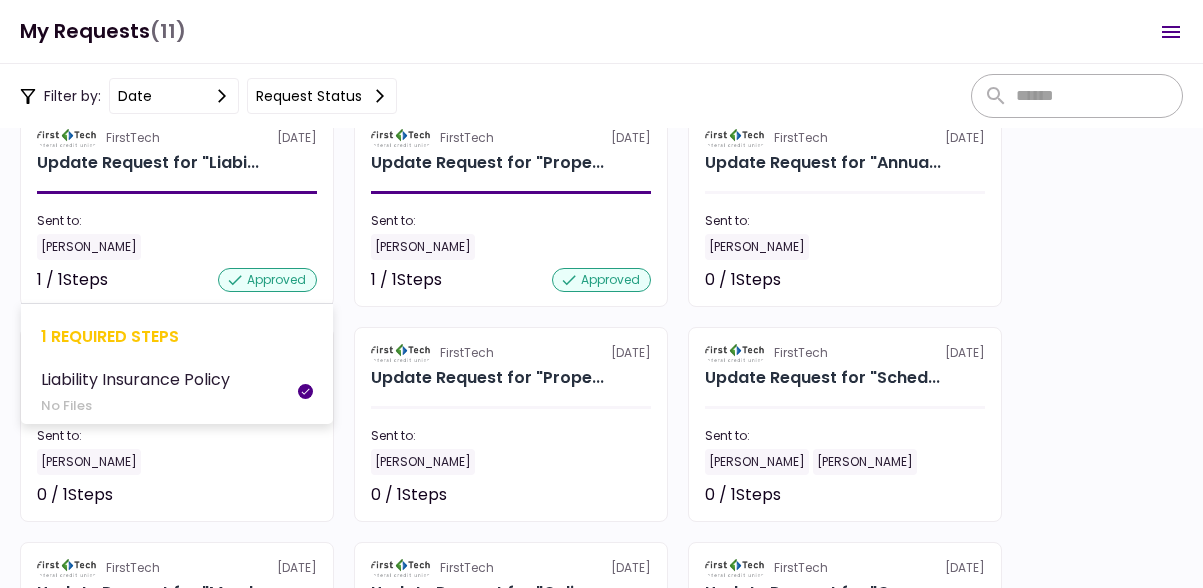 scroll, scrollTop: 127, scrollLeft: 0, axis: vertical 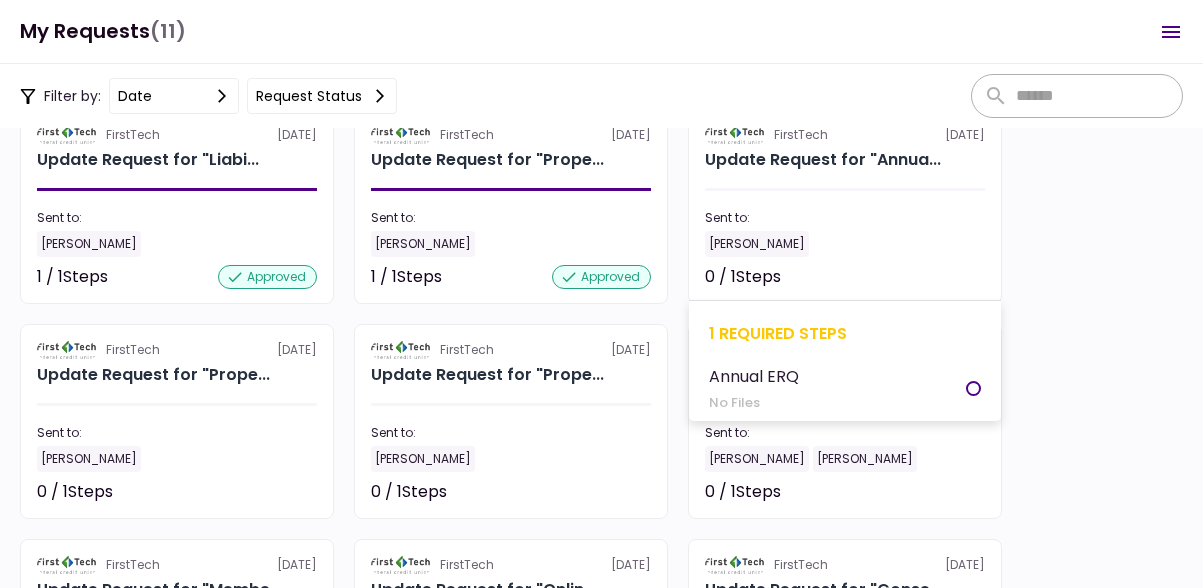 click on "[PERSON_NAME]" at bounding box center (845, 244) 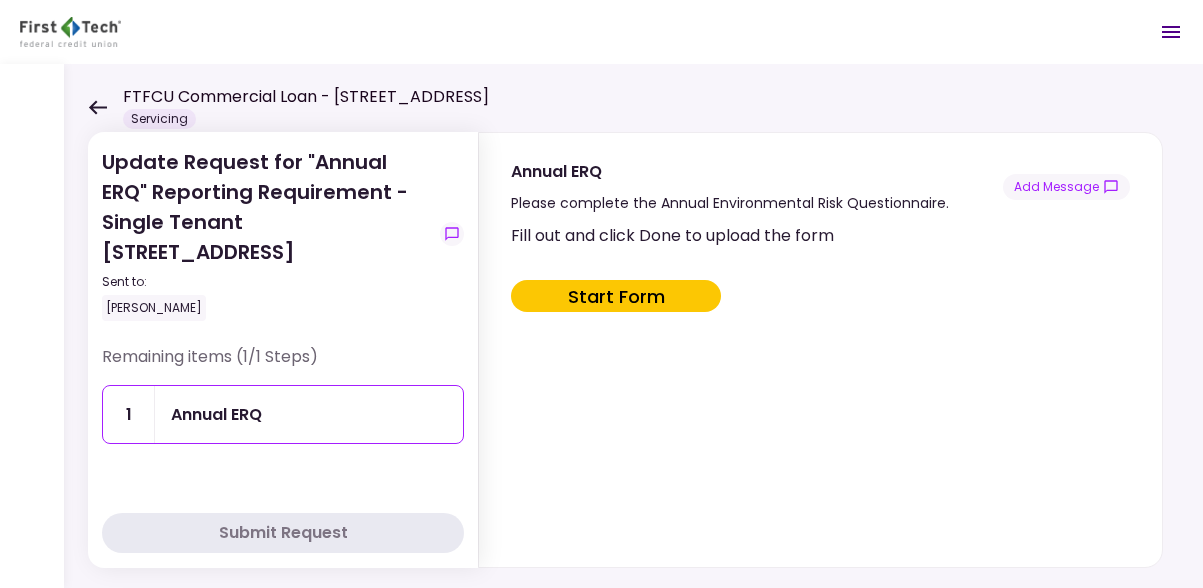 click on "Start Form" at bounding box center [616, 296] 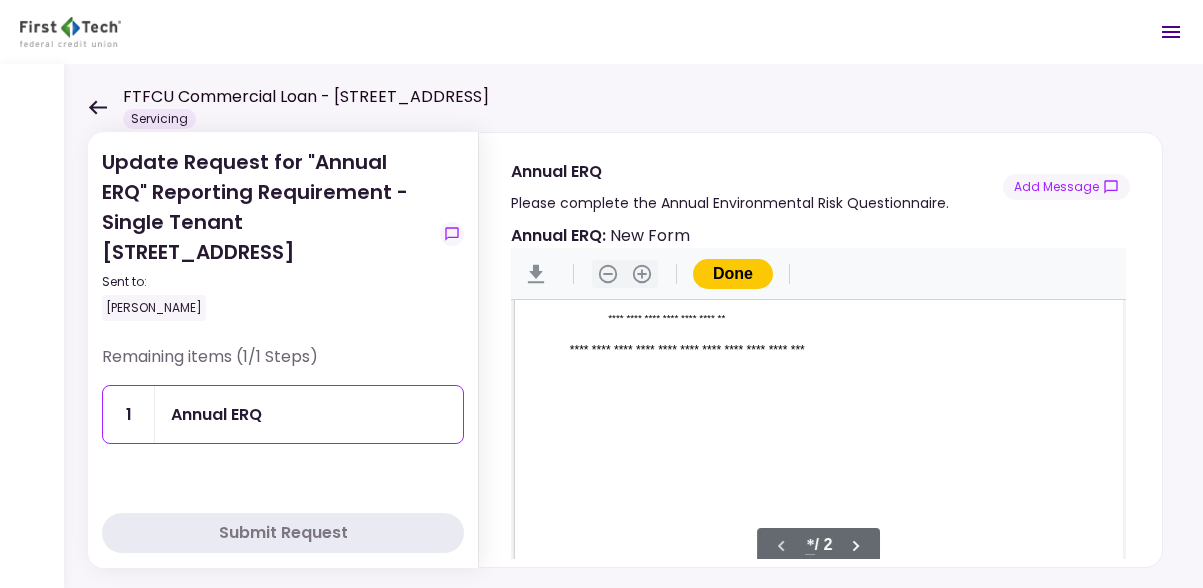 scroll, scrollTop: 192, scrollLeft: 0, axis: vertical 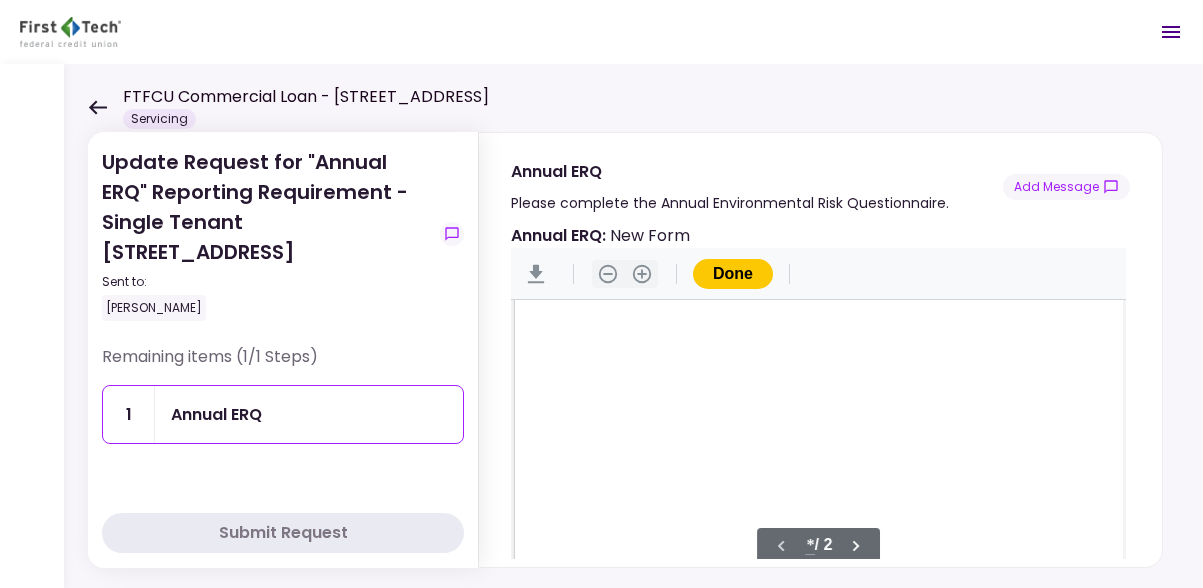 type on "*" 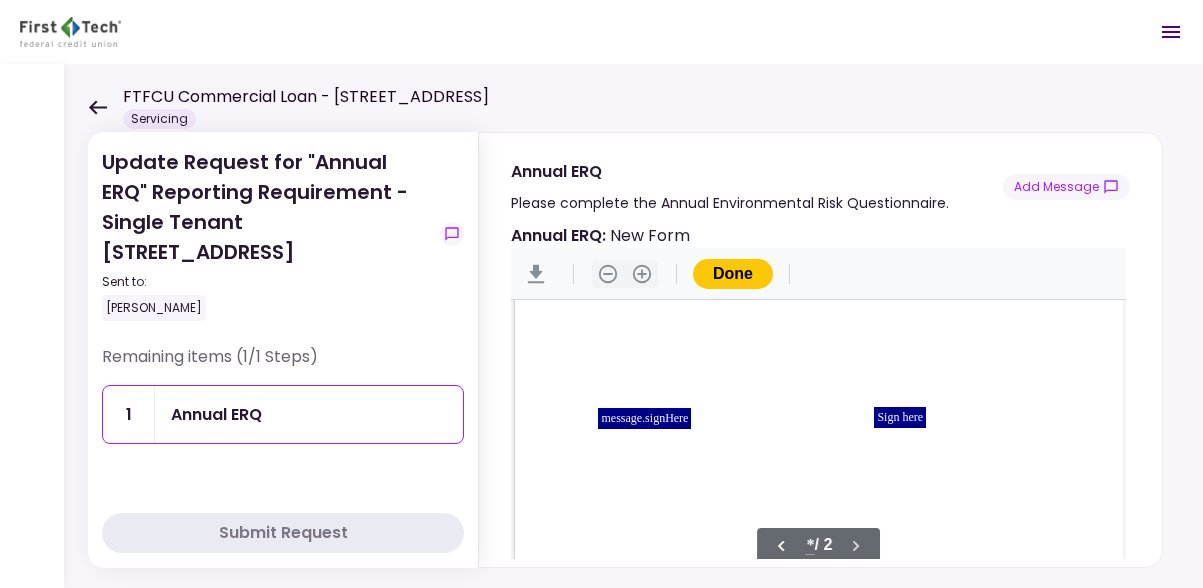scroll, scrollTop: 1136, scrollLeft: 0, axis: vertical 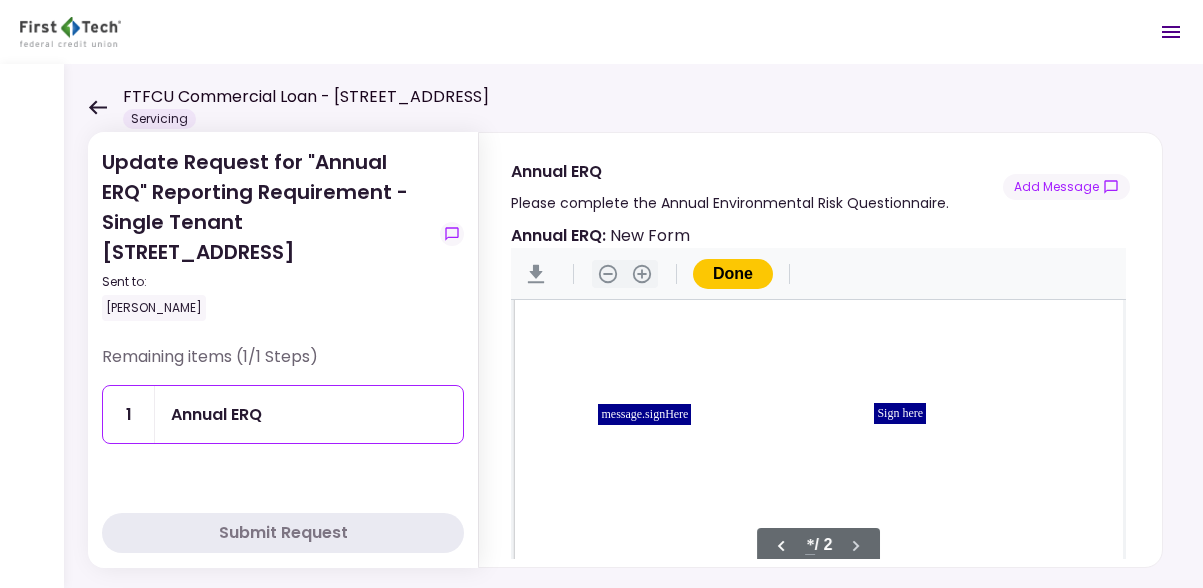 click on "message.signHere" at bounding box center [644, 414] 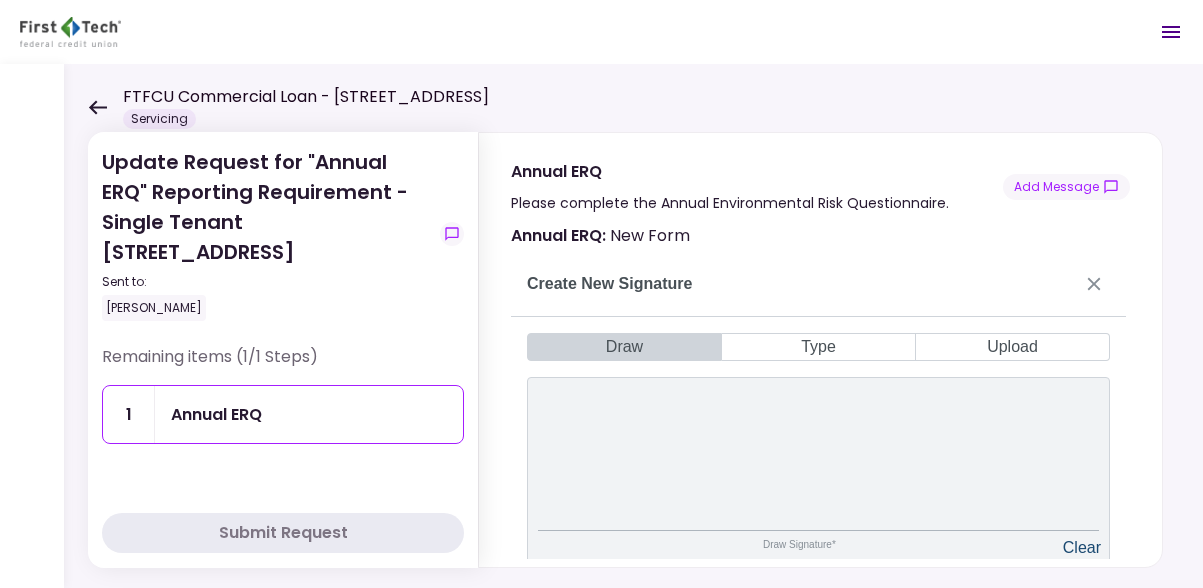 click on "Clear" at bounding box center (1082, 553) 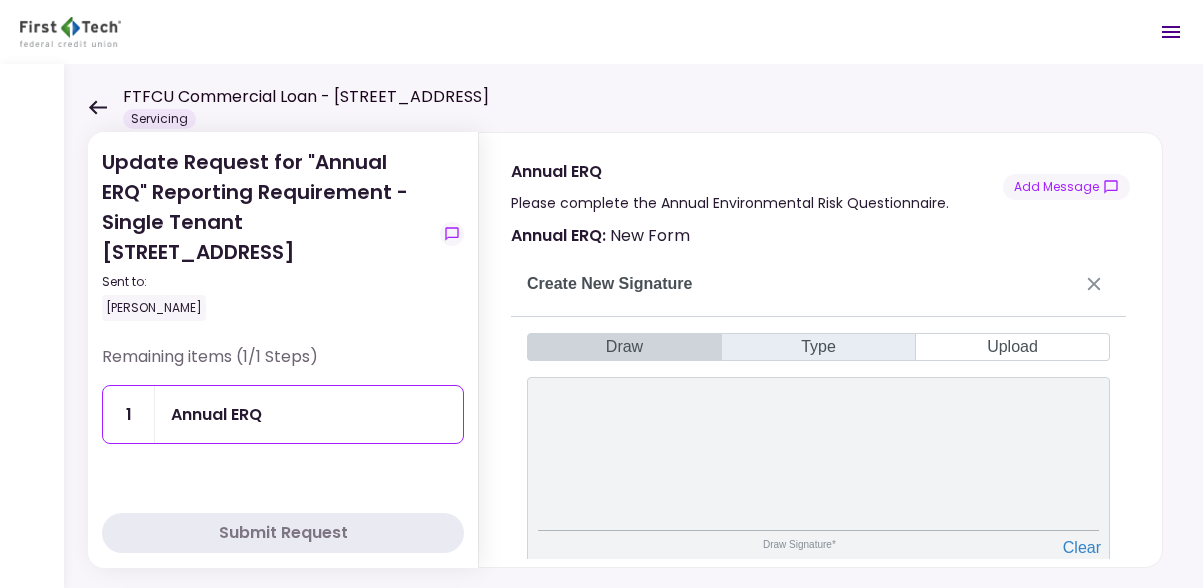 click on "Type" at bounding box center (819, 347) 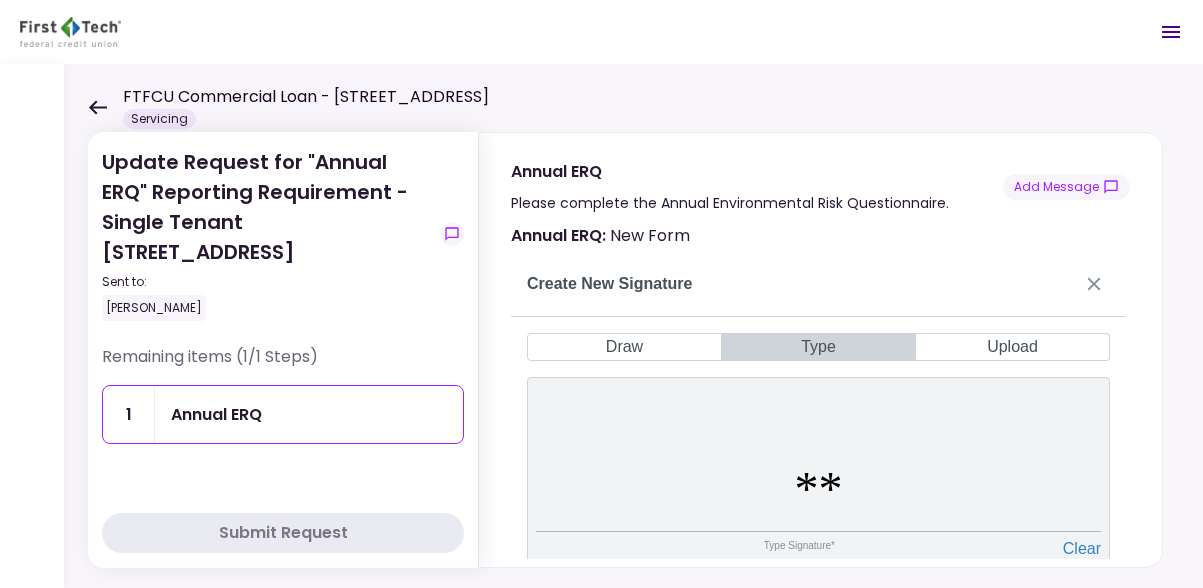 type on "*" 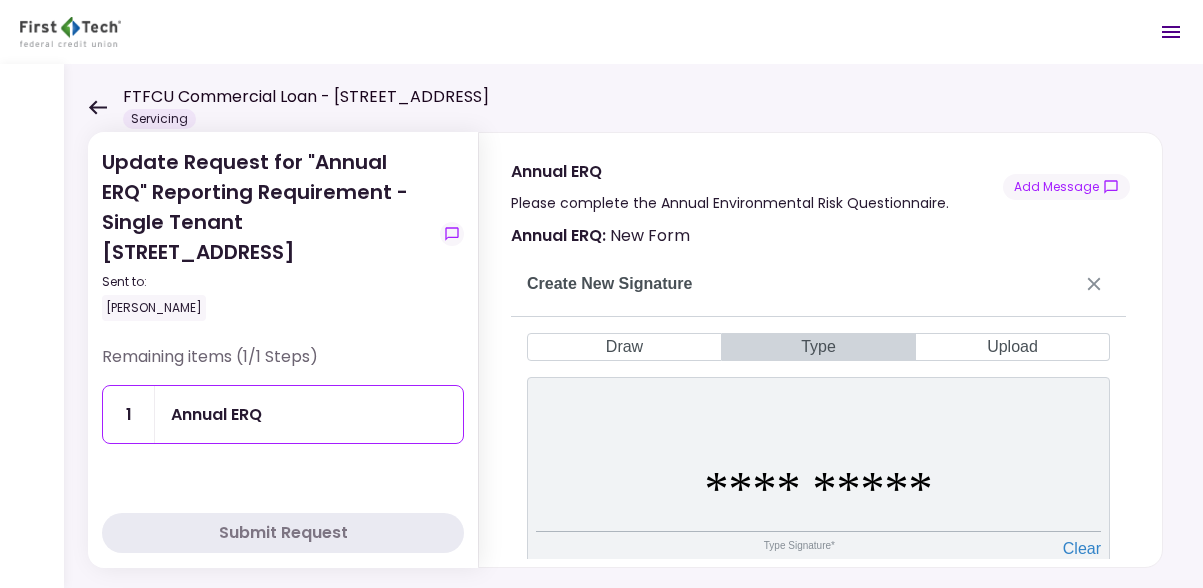 type on "**********" 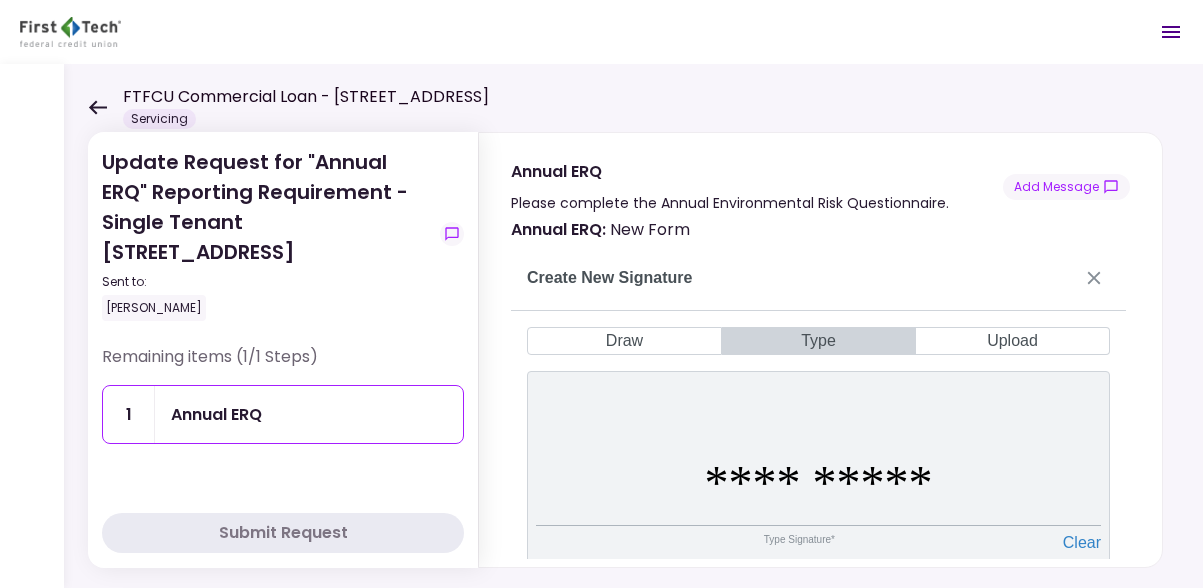 scroll, scrollTop: 111, scrollLeft: 0, axis: vertical 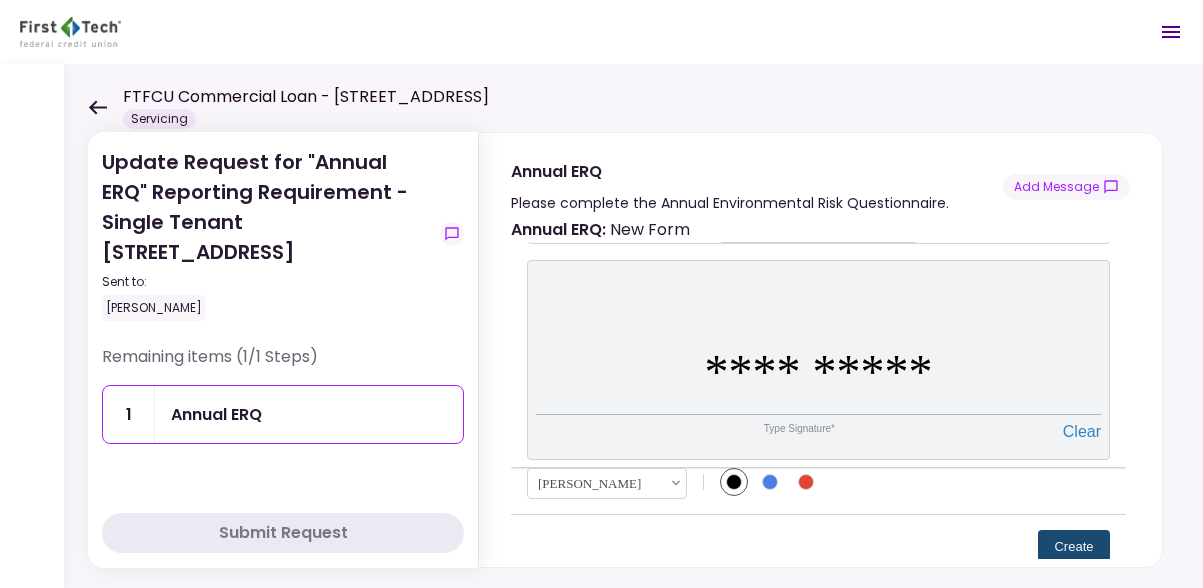 click on "Create" at bounding box center (1074, 546) 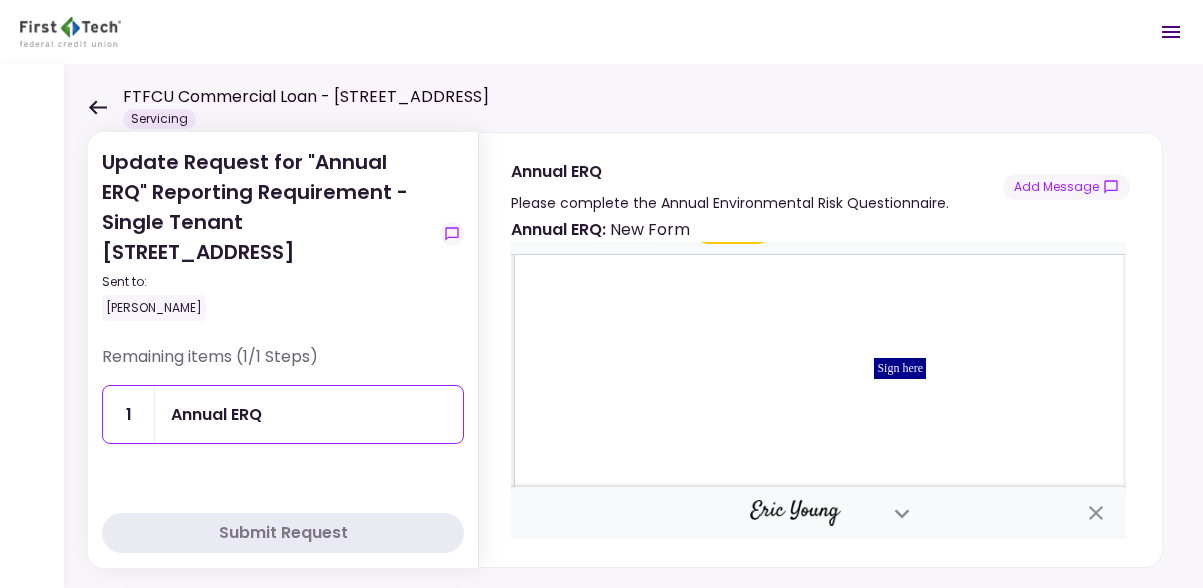 scroll, scrollTop: 41, scrollLeft: 0, axis: vertical 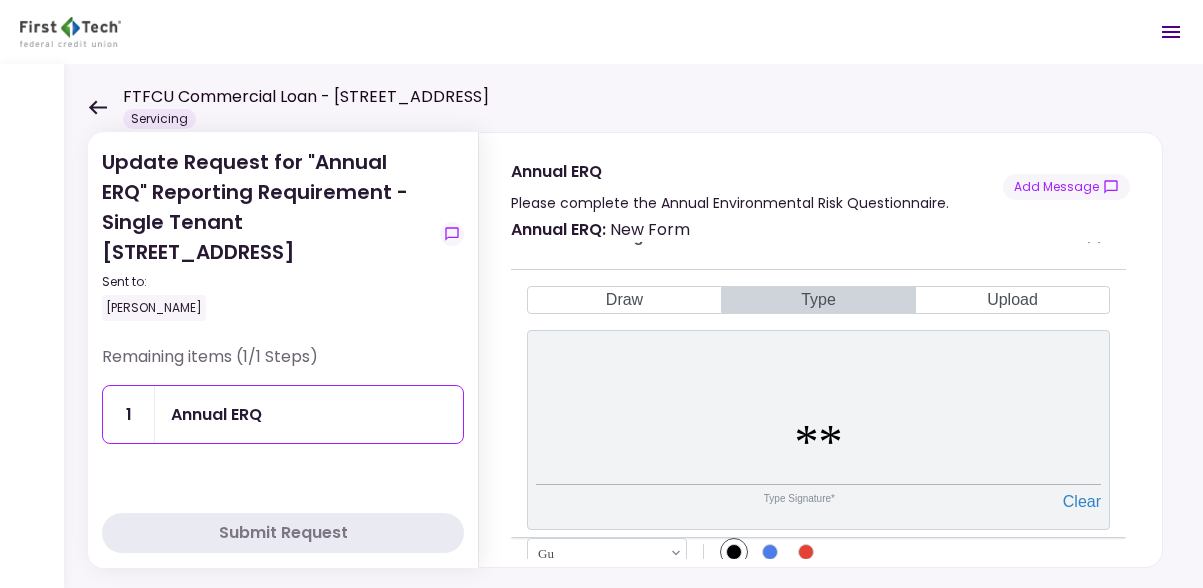 type on "*" 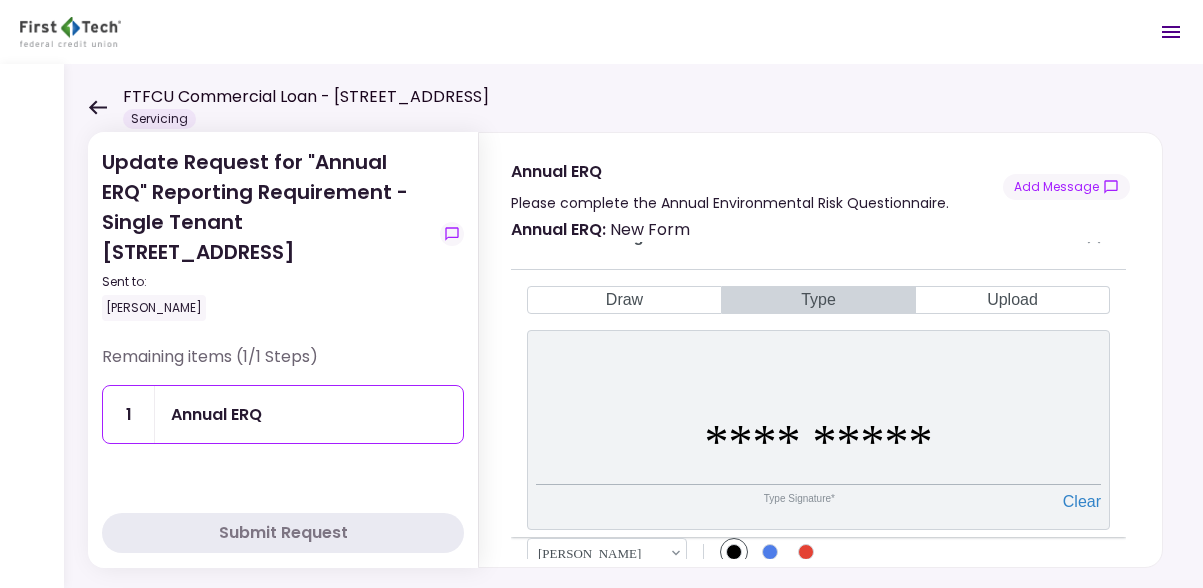 type on "**********" 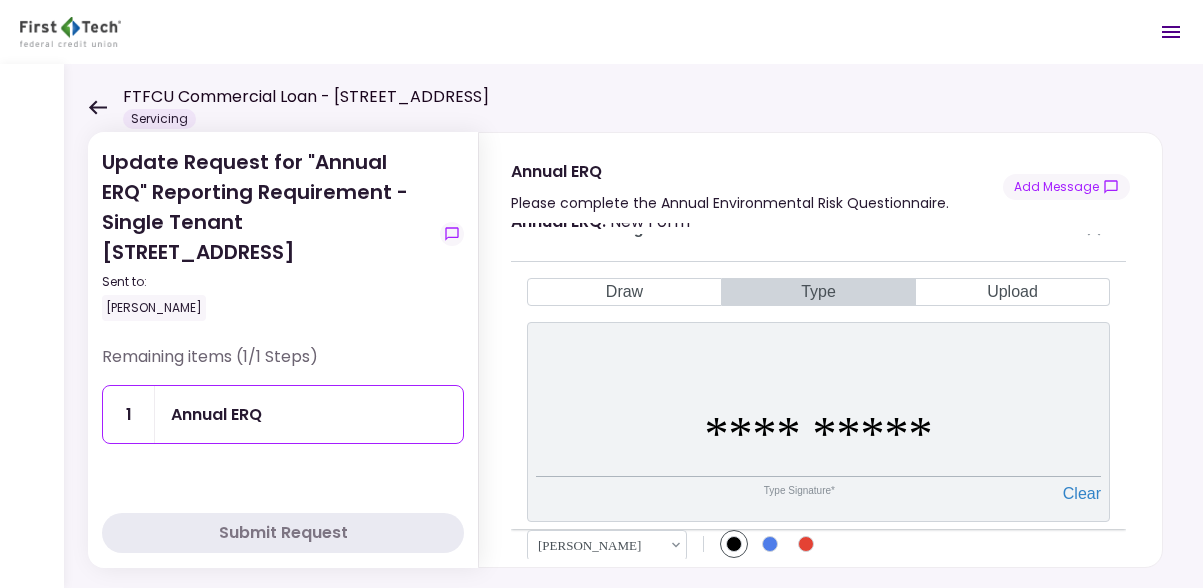 type 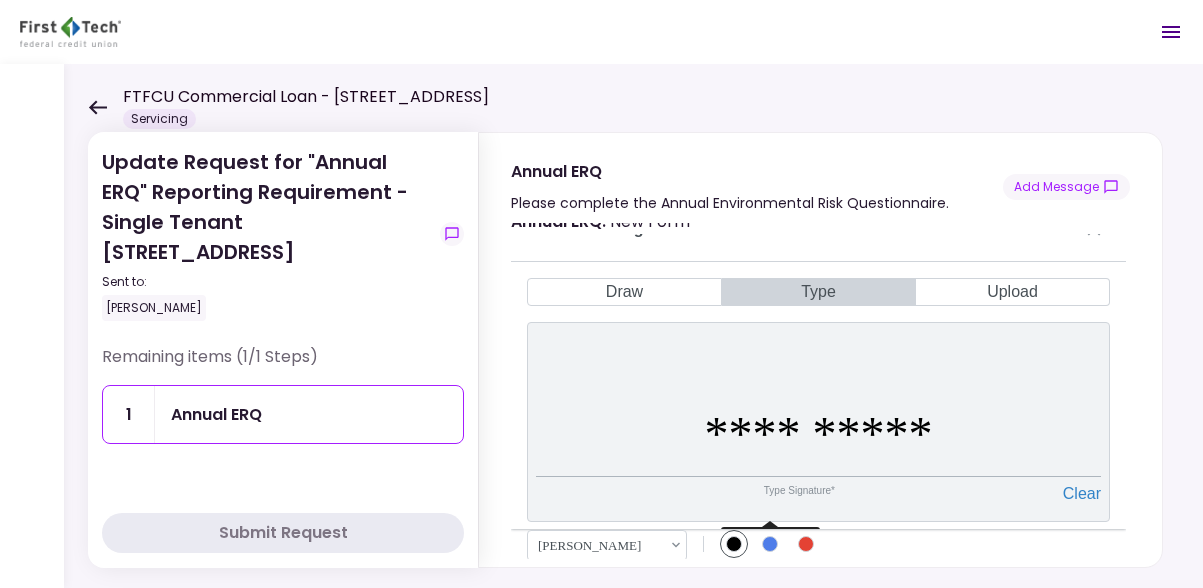 type 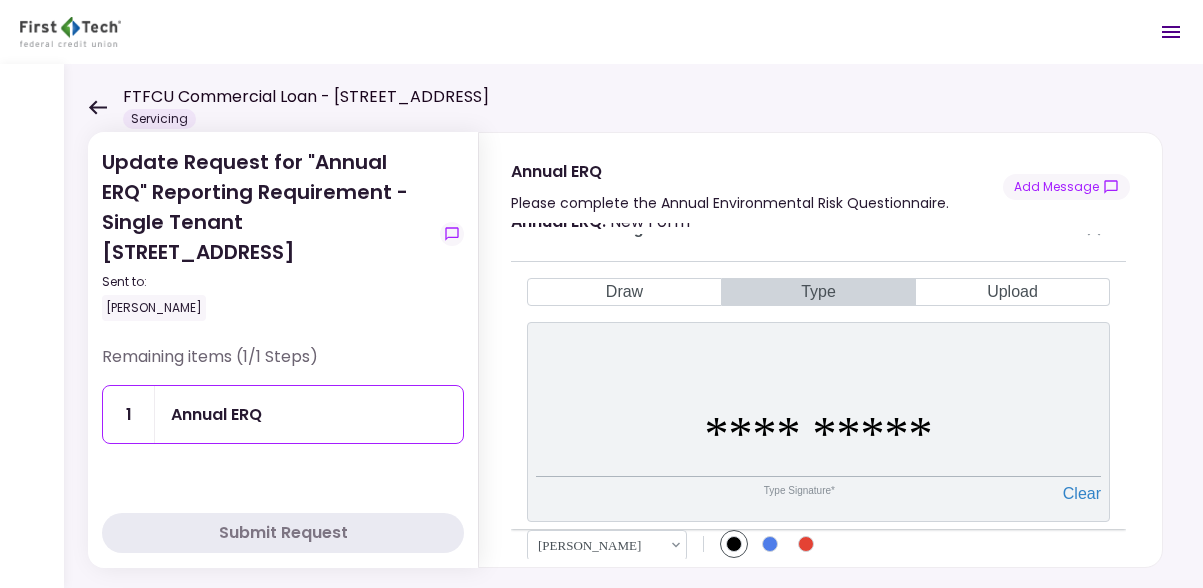 scroll, scrollTop: 111, scrollLeft: 0, axis: vertical 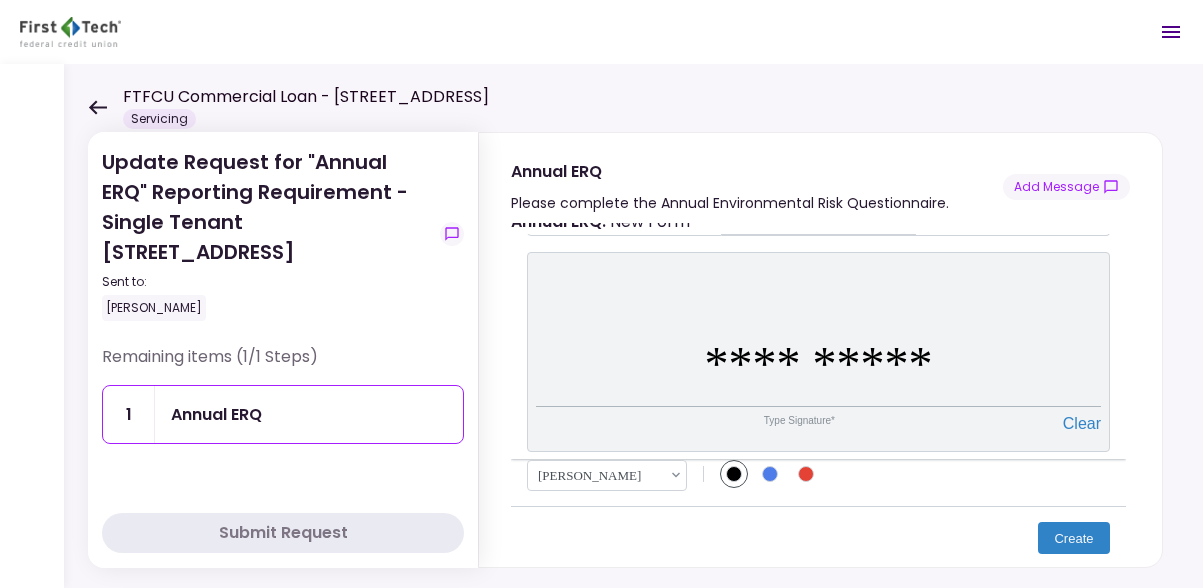 type 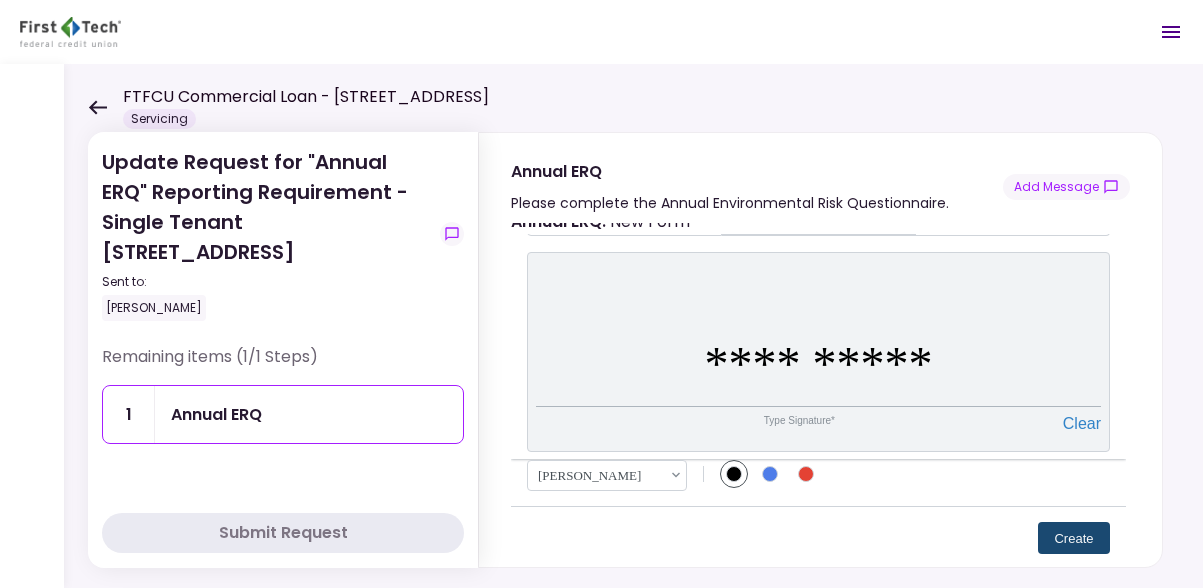 click on "Create" at bounding box center [1074, 538] 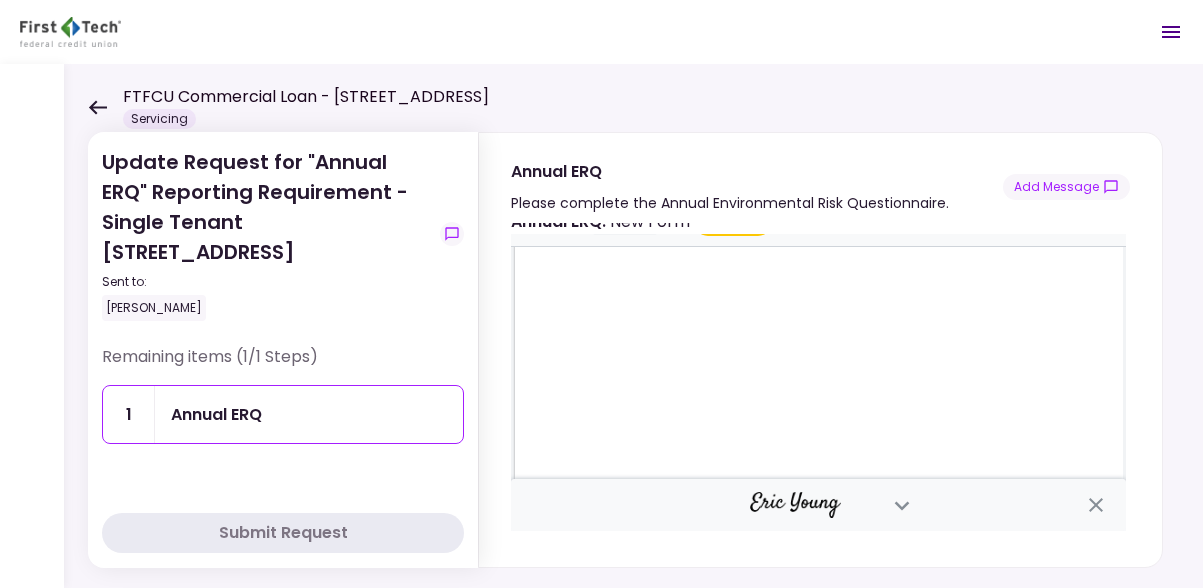 scroll, scrollTop: 41, scrollLeft: 0, axis: vertical 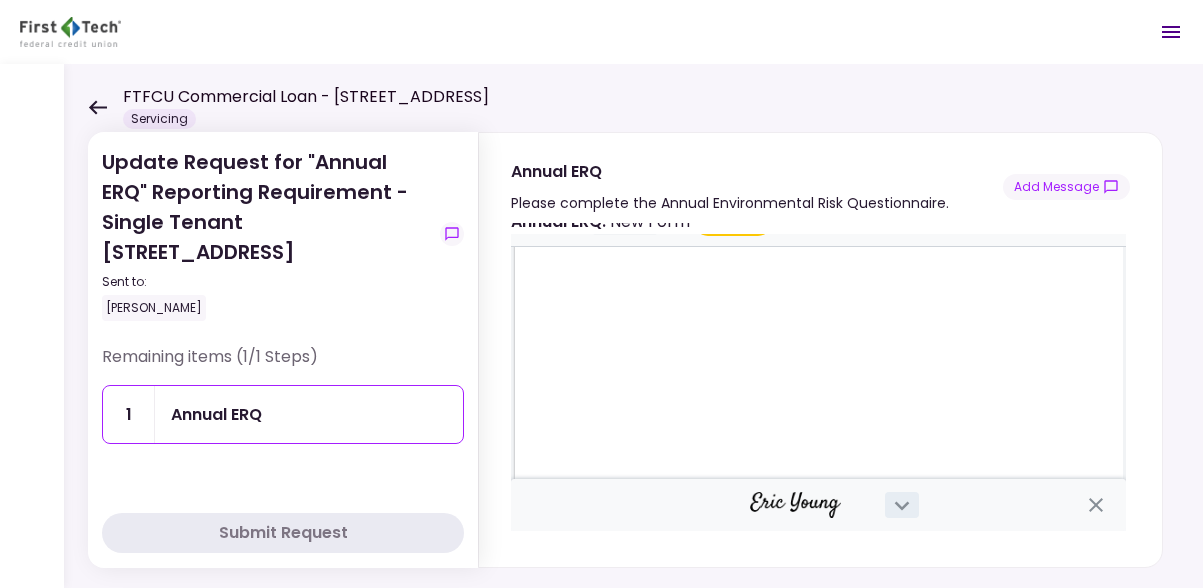 click on ".cls-1{fill:#abb0c4;} icon - chevron - down" at bounding box center (902, 505) 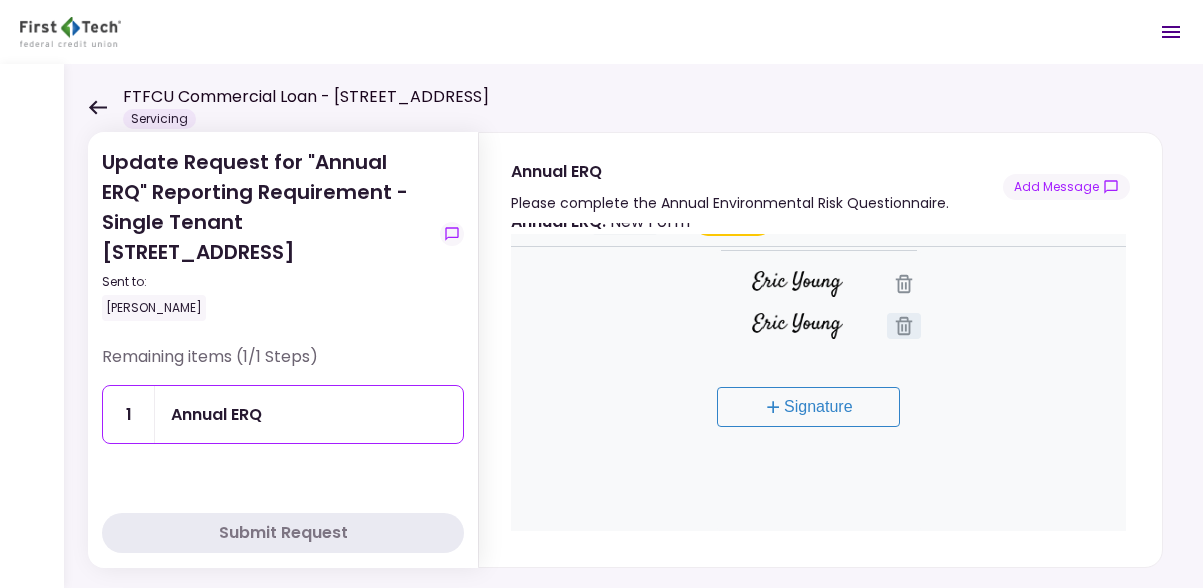 click on ".cls-1{fill:#abb0c4;} icon - delete - line" at bounding box center [904, 326] 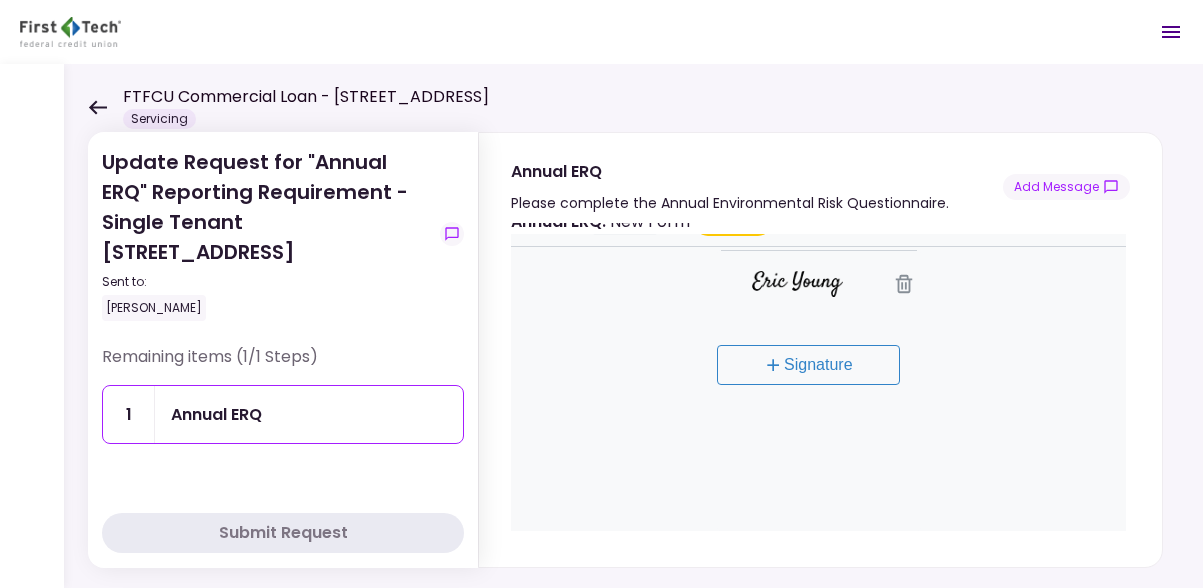 click on "Signature" at bounding box center [818, 365] 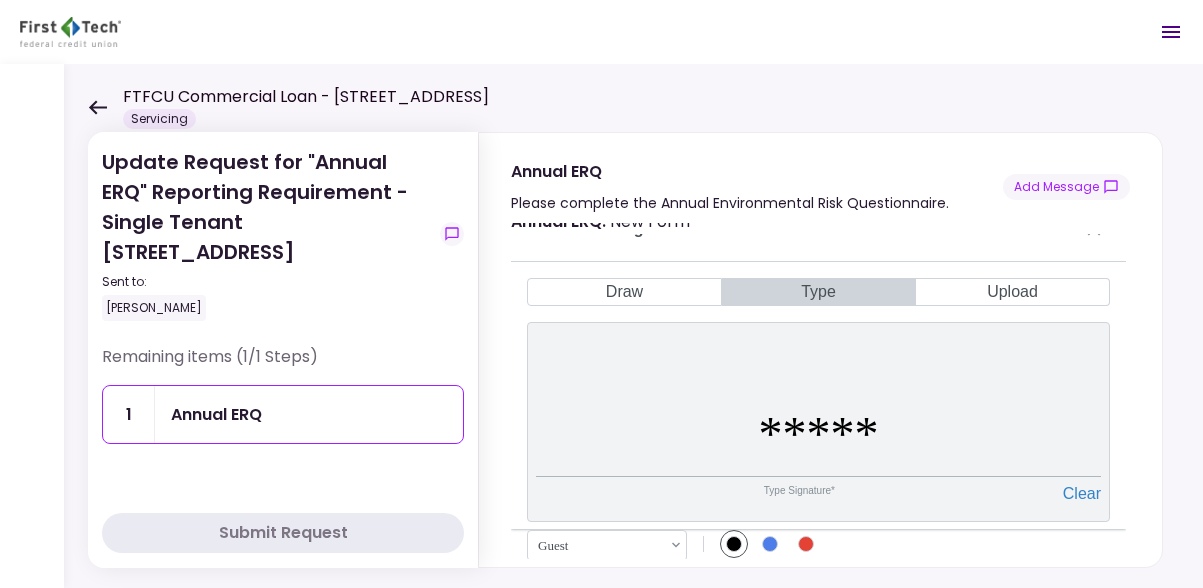 click on "*****" at bounding box center [818, 434] 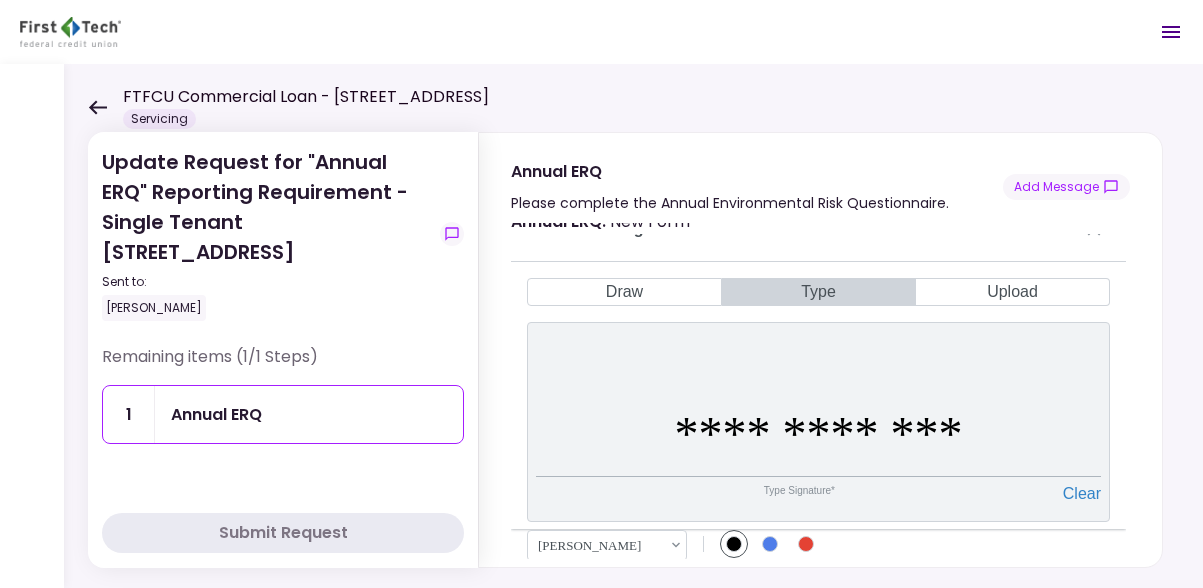 type on "**********" 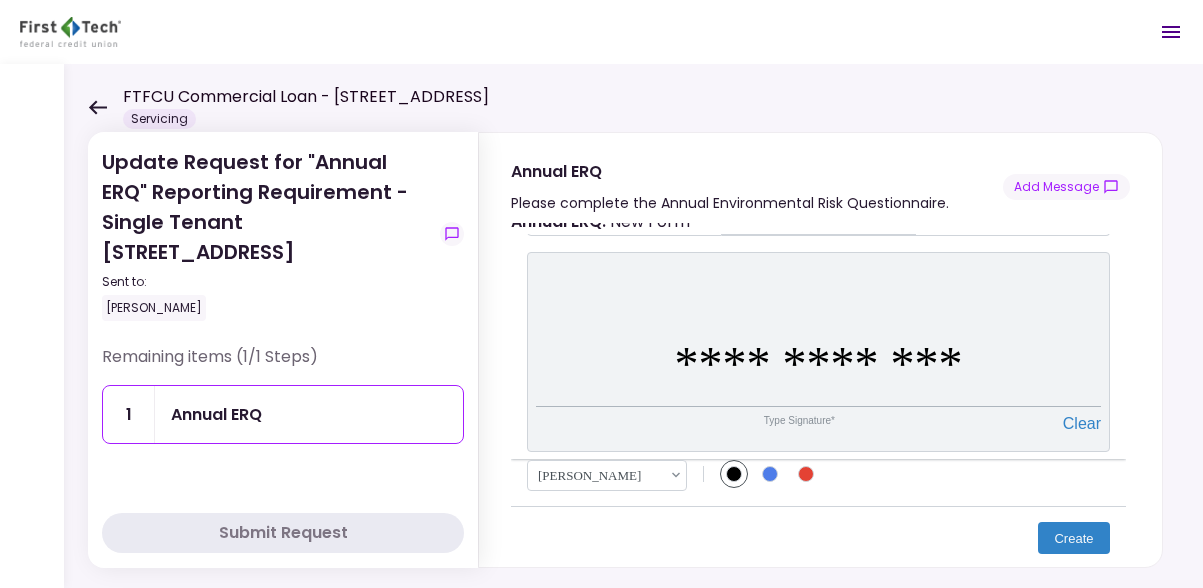 type 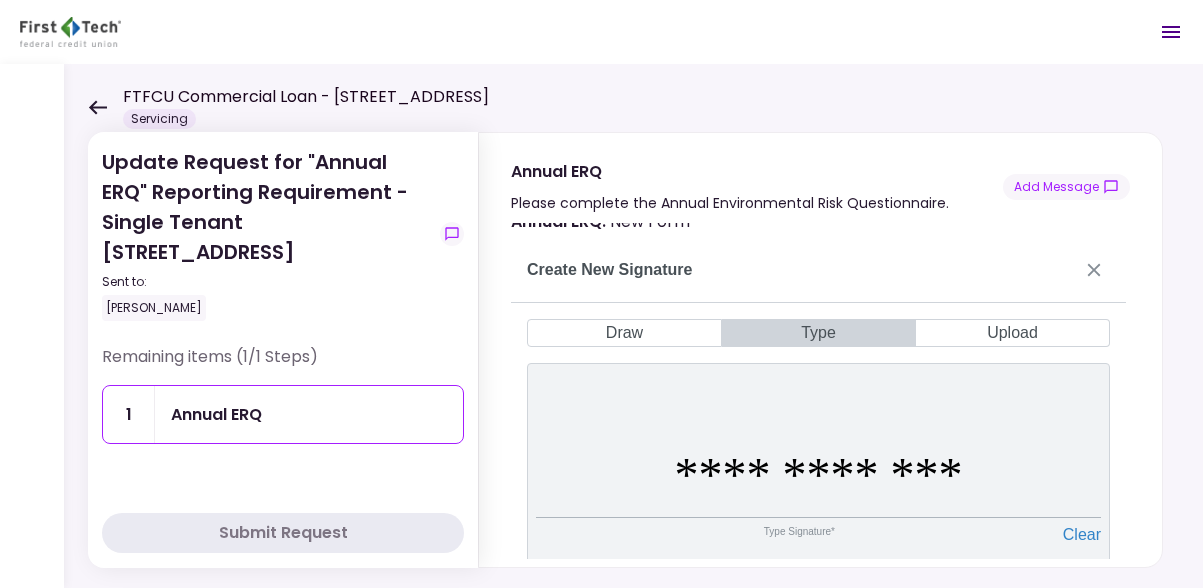 type 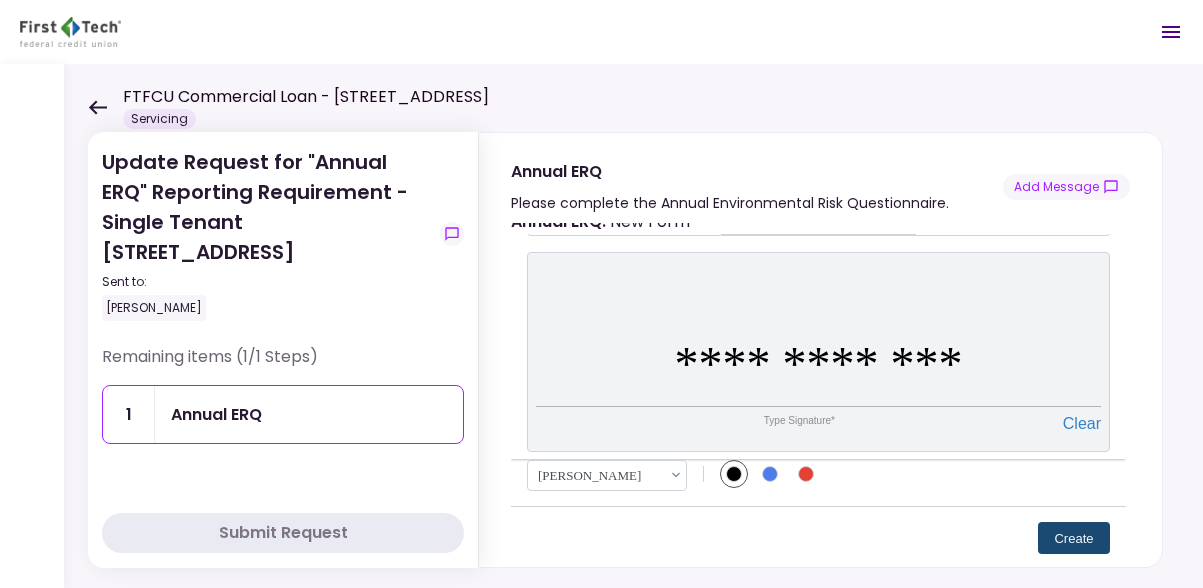 click on "Create" at bounding box center (1074, 538) 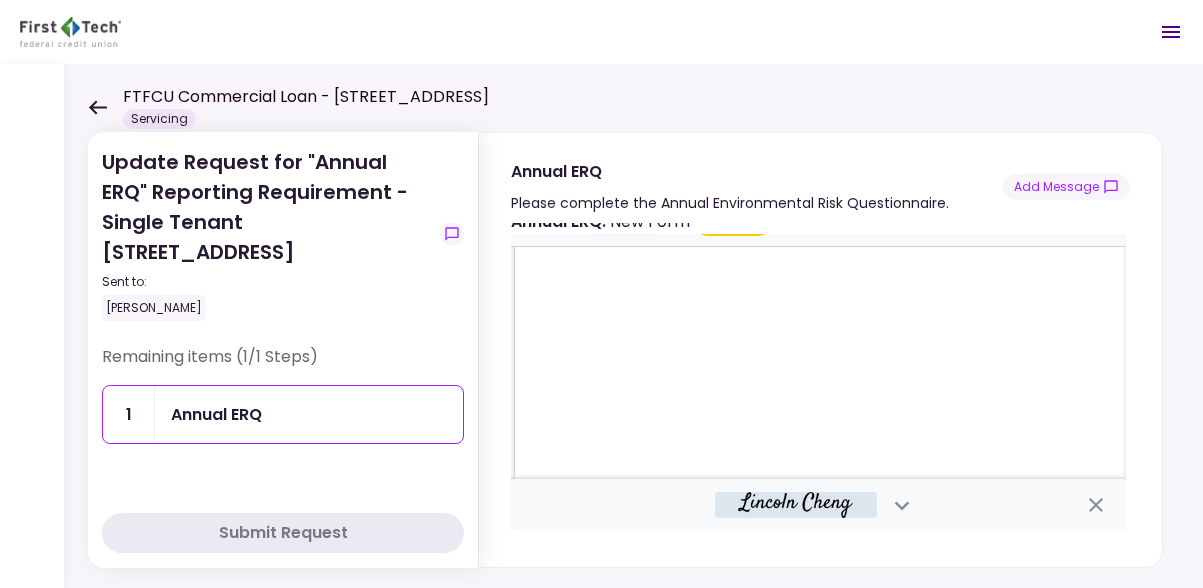 scroll, scrollTop: 41, scrollLeft: 0, axis: vertical 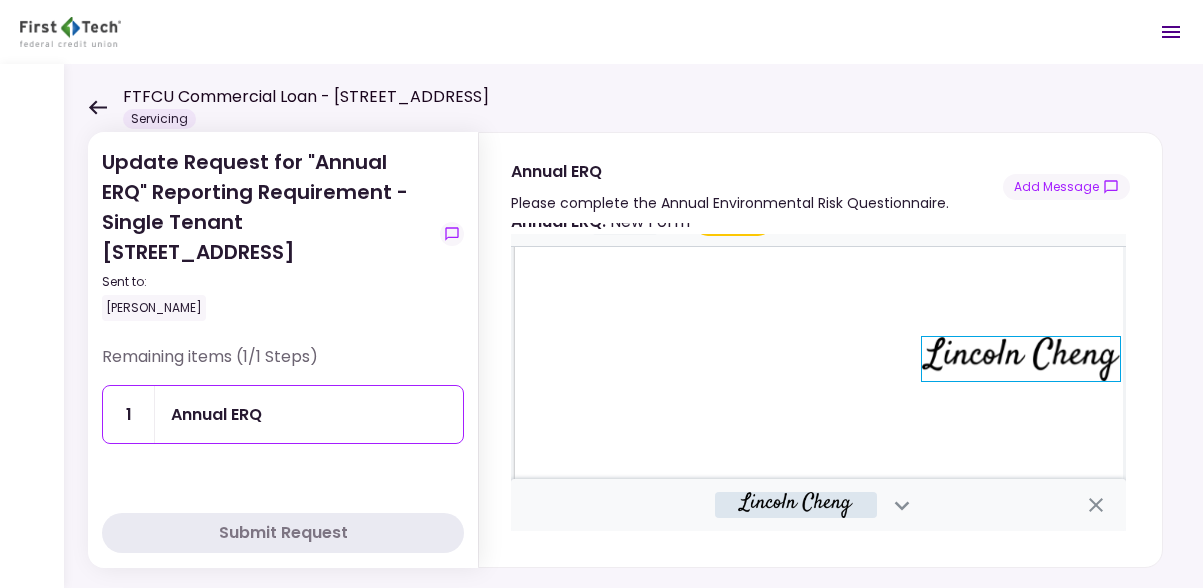 click on "message.signHere Sign here" at bounding box center (821, 311) 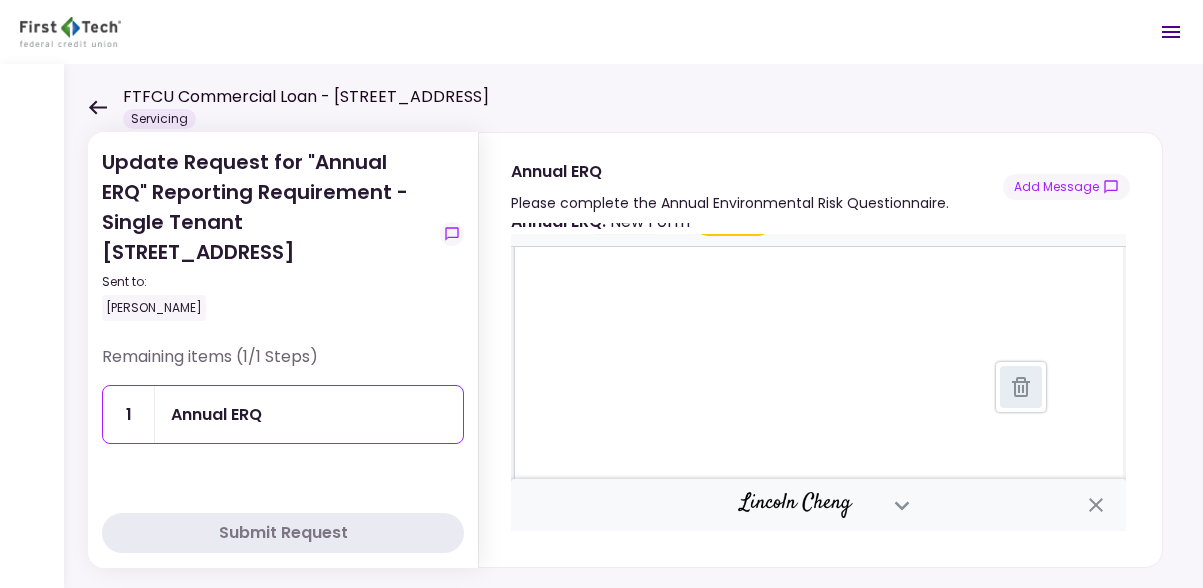 click on ".cls-1{fill:#abb0c4;} icon - delete - line" at bounding box center [1021, 387] 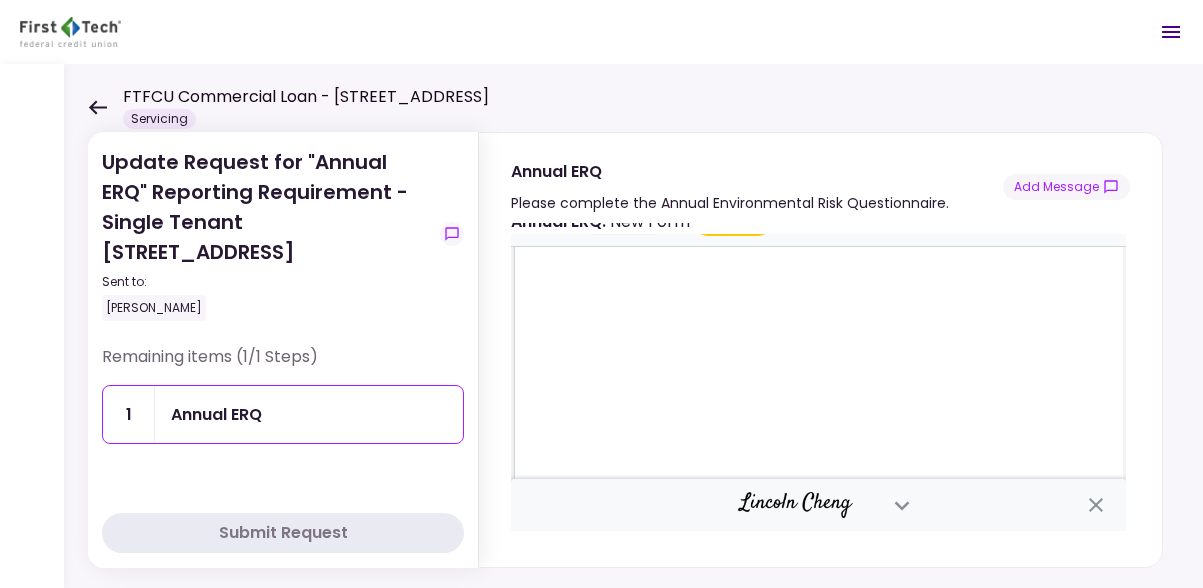 click on "Sign here" at bounding box center (900, 360) 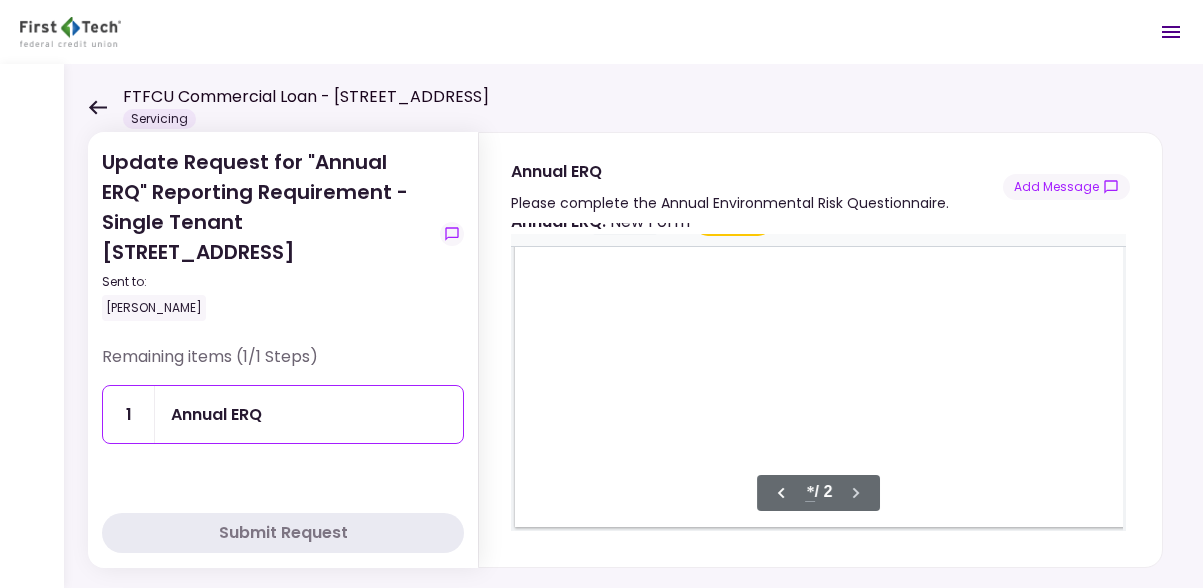 scroll, scrollTop: 1322, scrollLeft: 0, axis: vertical 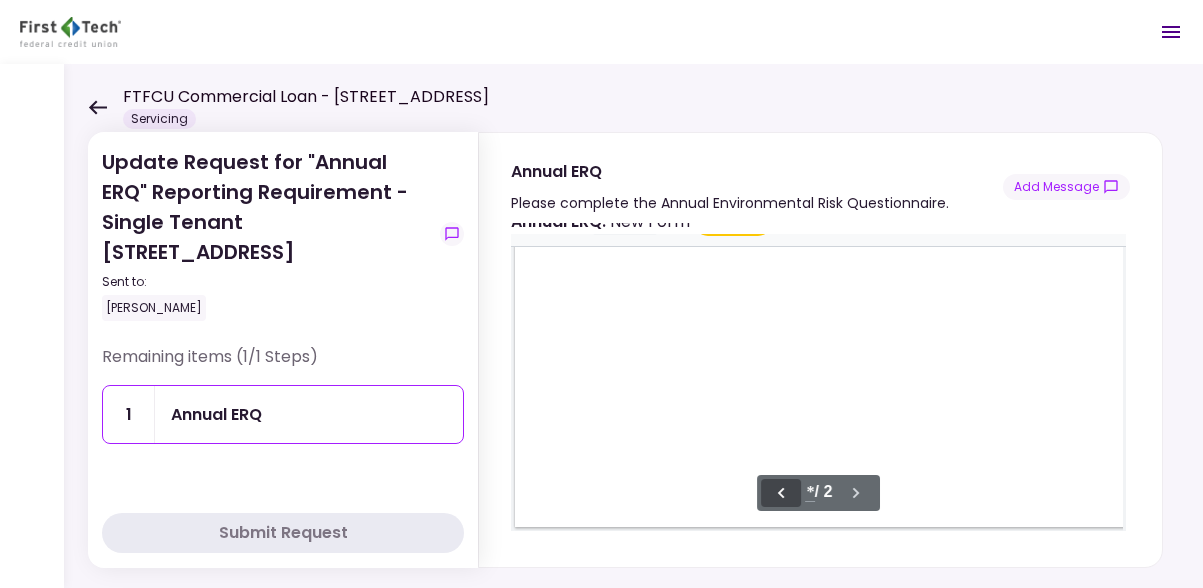 click on ".cls-1{fill:#abb0c4;} icon - chevron - left" at bounding box center [781, 493] 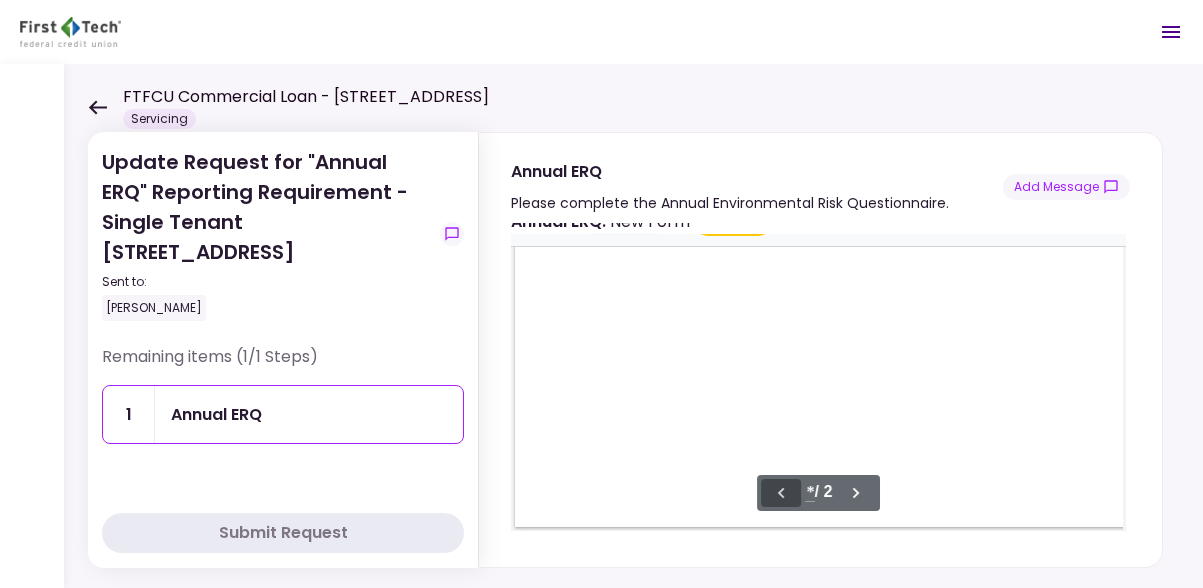 scroll, scrollTop: 0, scrollLeft: 4, axis: horizontal 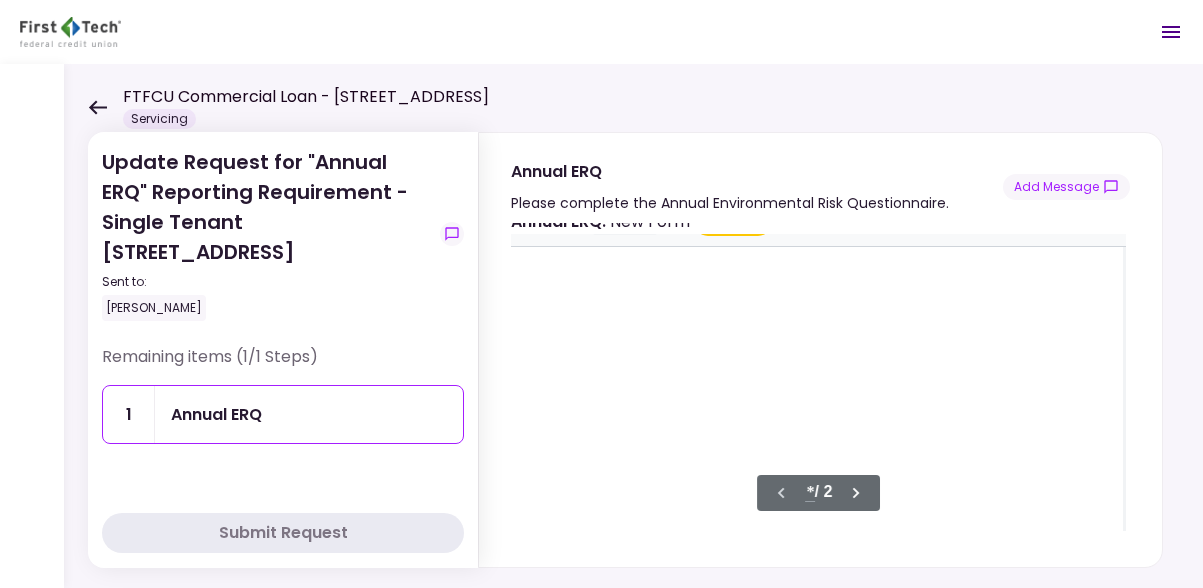 type on "*" 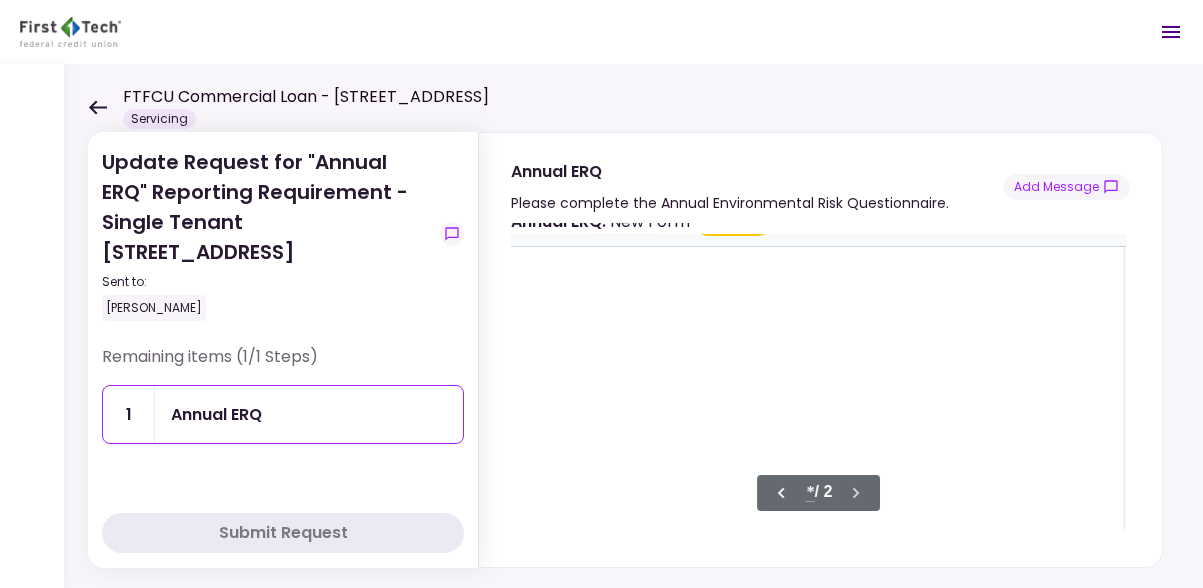 scroll, scrollTop: 1322, scrollLeft: 4, axis: both 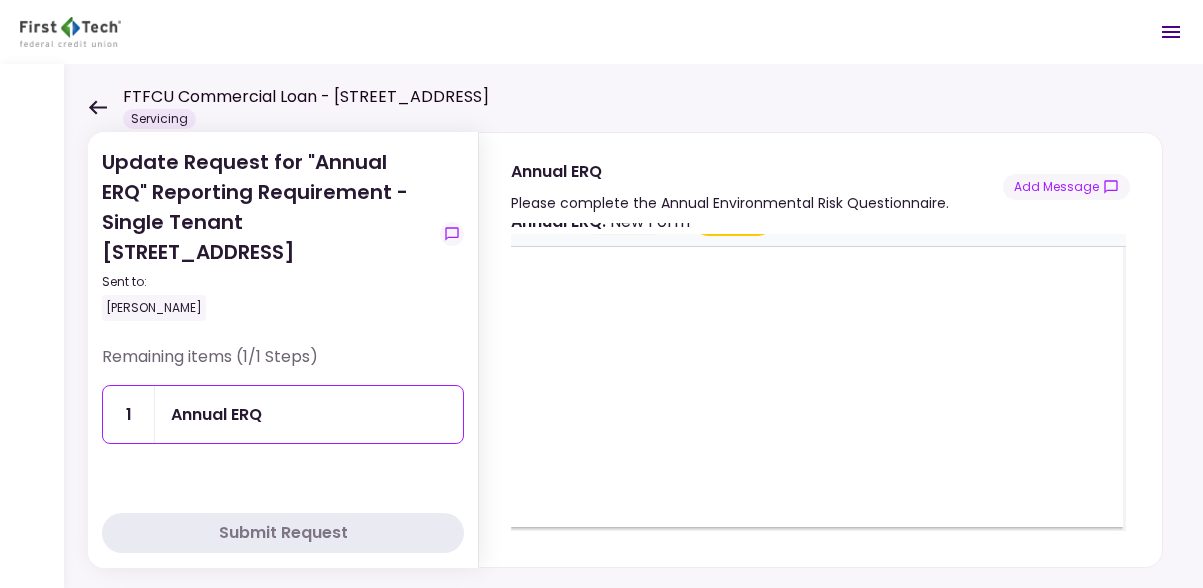 click at bounding box center (818, 402) 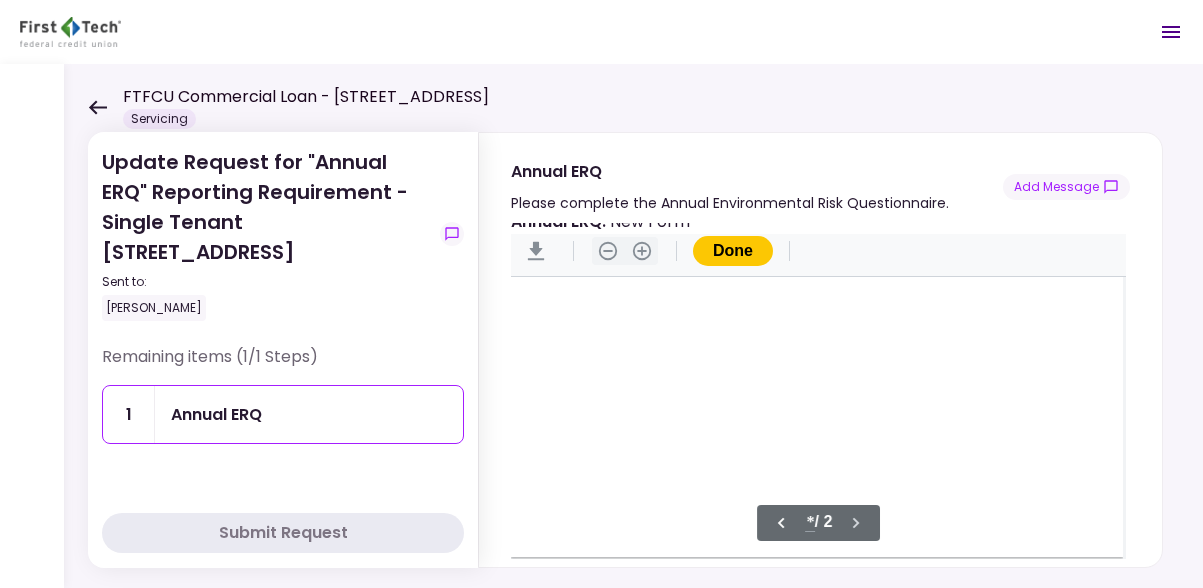 type 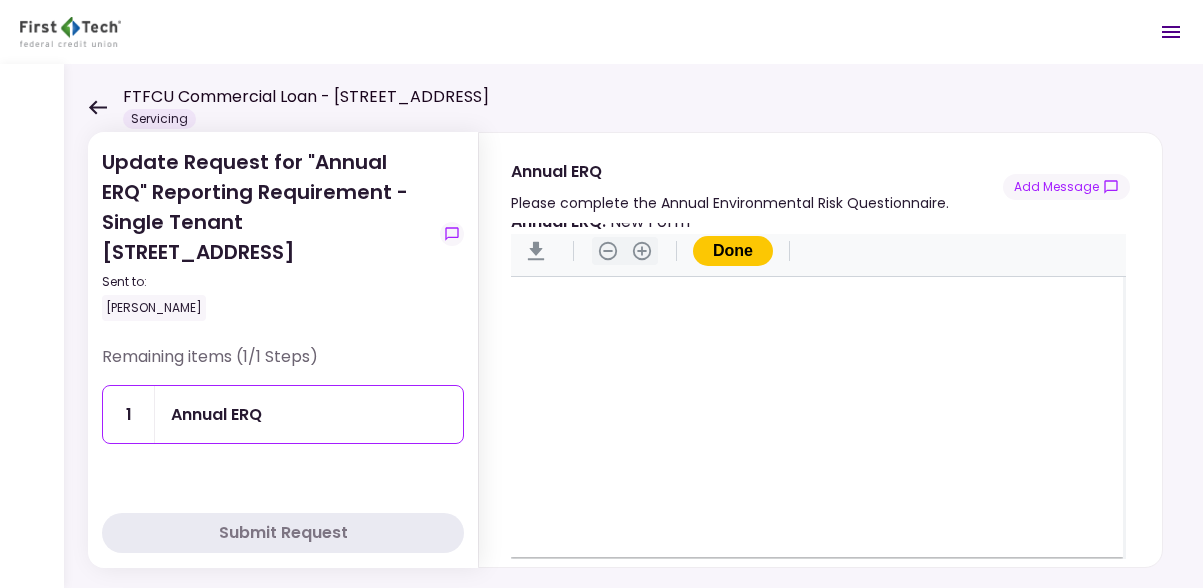 click on "Done" at bounding box center (733, 251) 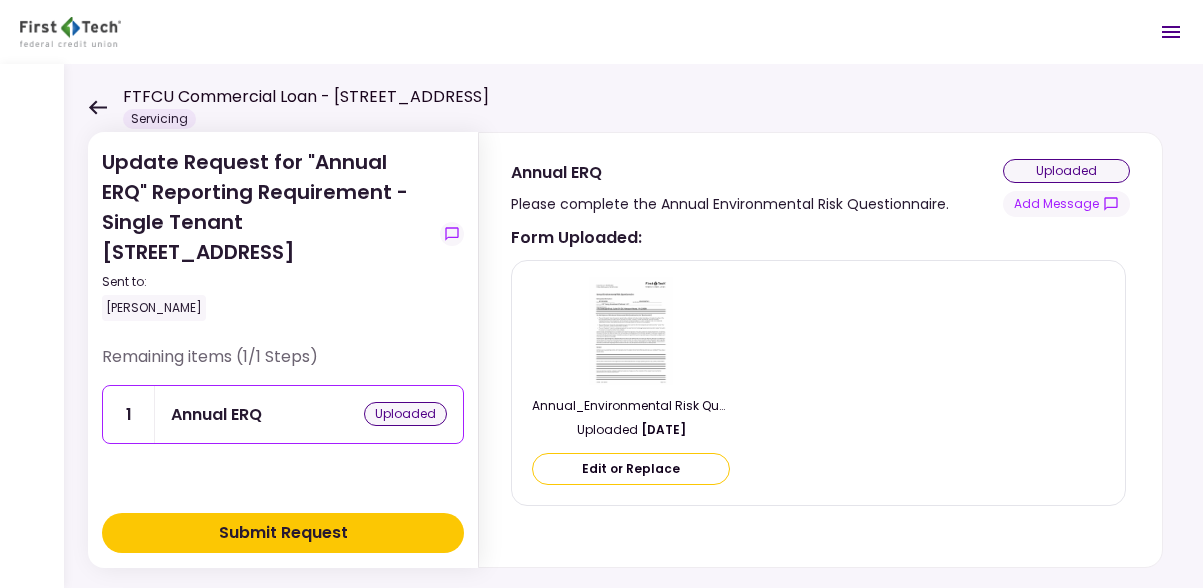 scroll, scrollTop: 0, scrollLeft: 0, axis: both 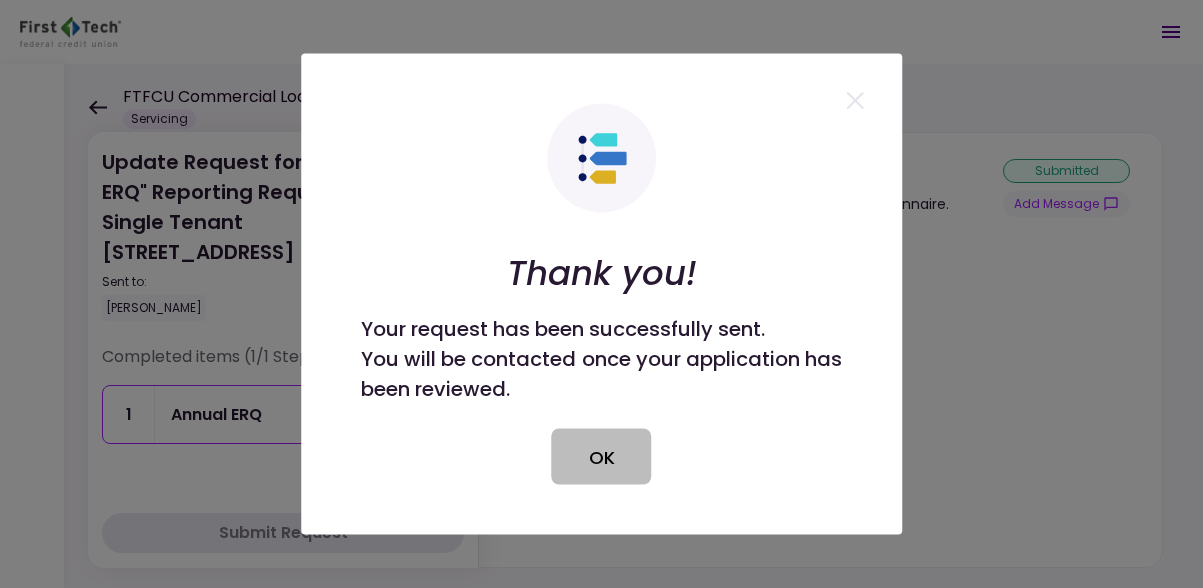click on "OK" at bounding box center (602, 457) 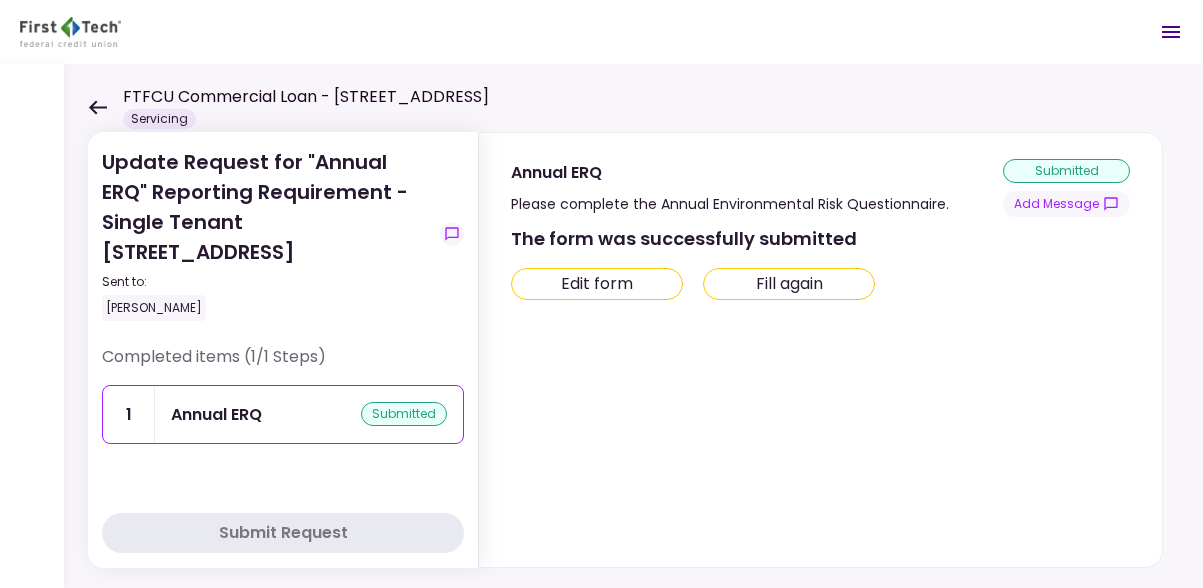 click 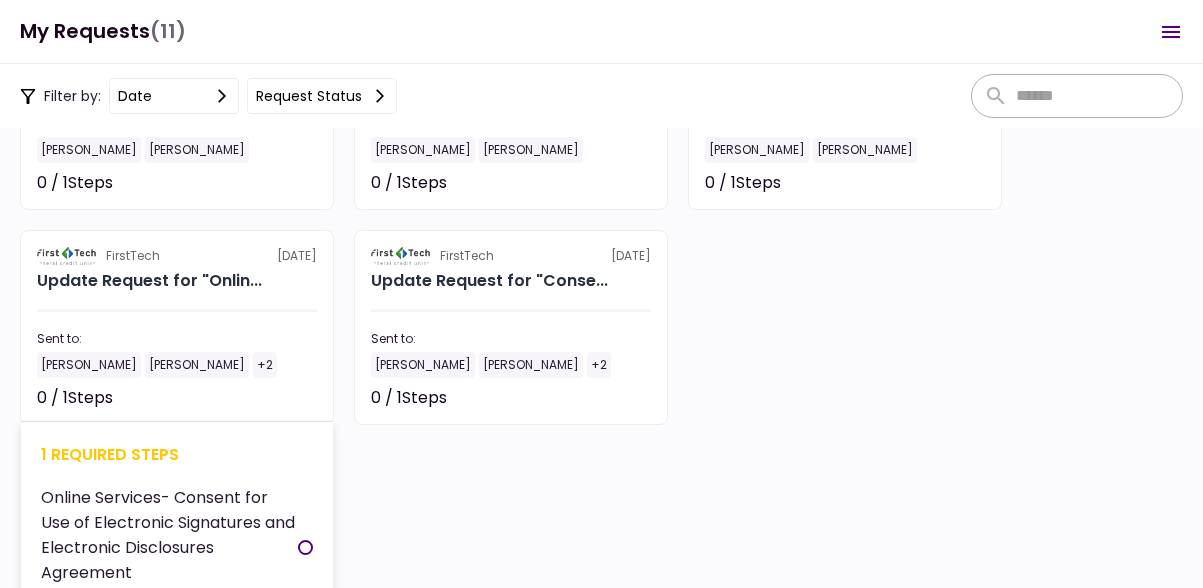 scroll, scrollTop: 674, scrollLeft: 0, axis: vertical 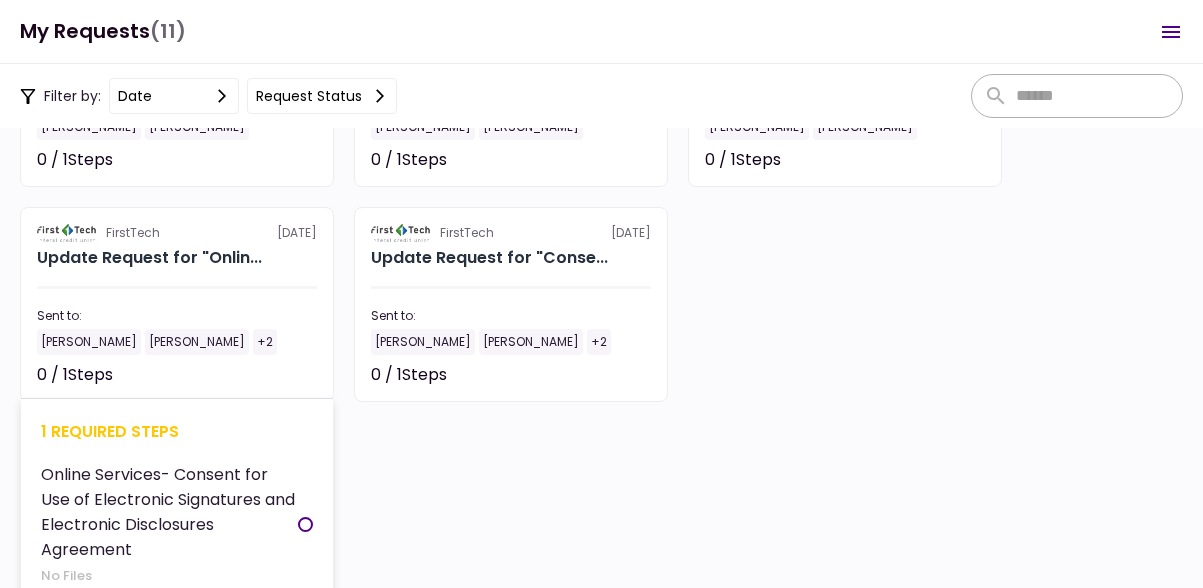 click on "Online Services- Consent for Use of Electronic Signatures and Electronic Disclosures Agreement" at bounding box center [169, 512] 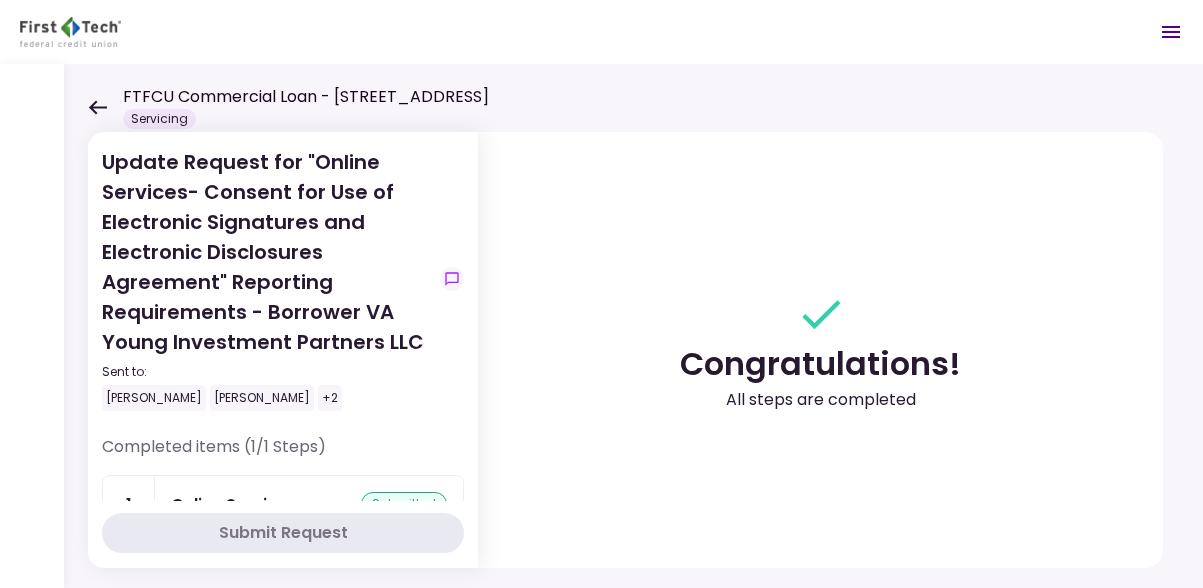 click 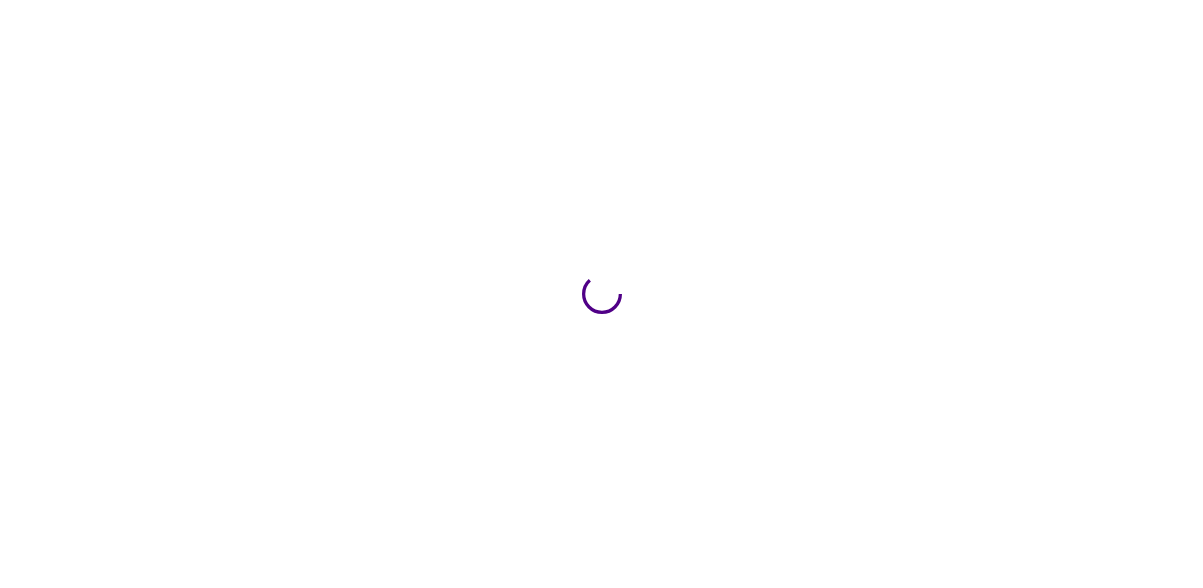 scroll, scrollTop: 0, scrollLeft: 0, axis: both 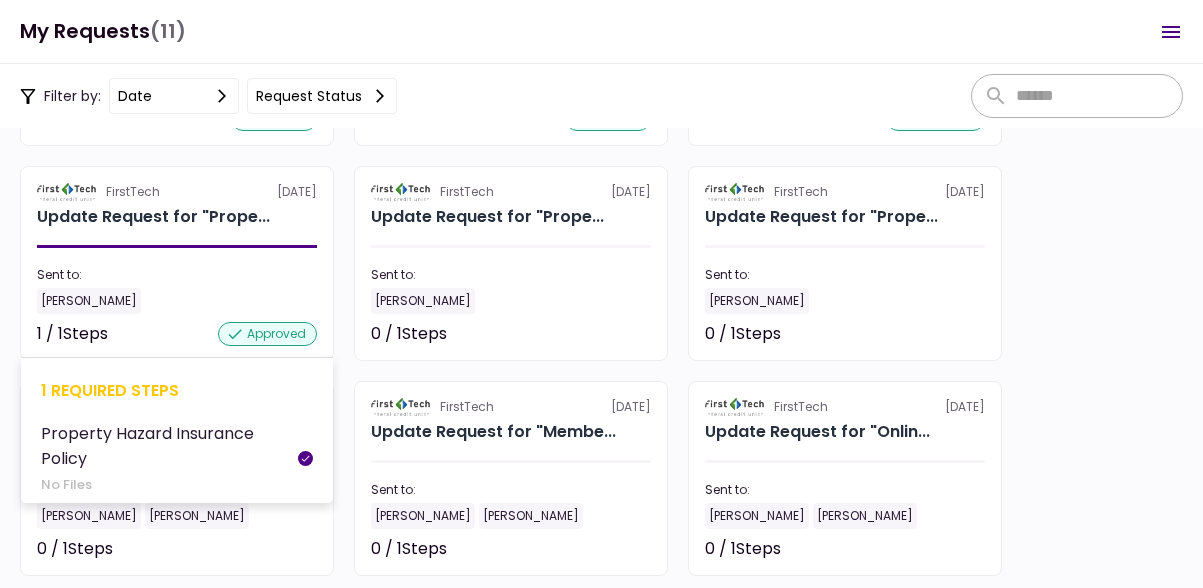click on "Property Hazard Insurance Policy" at bounding box center (169, 446) 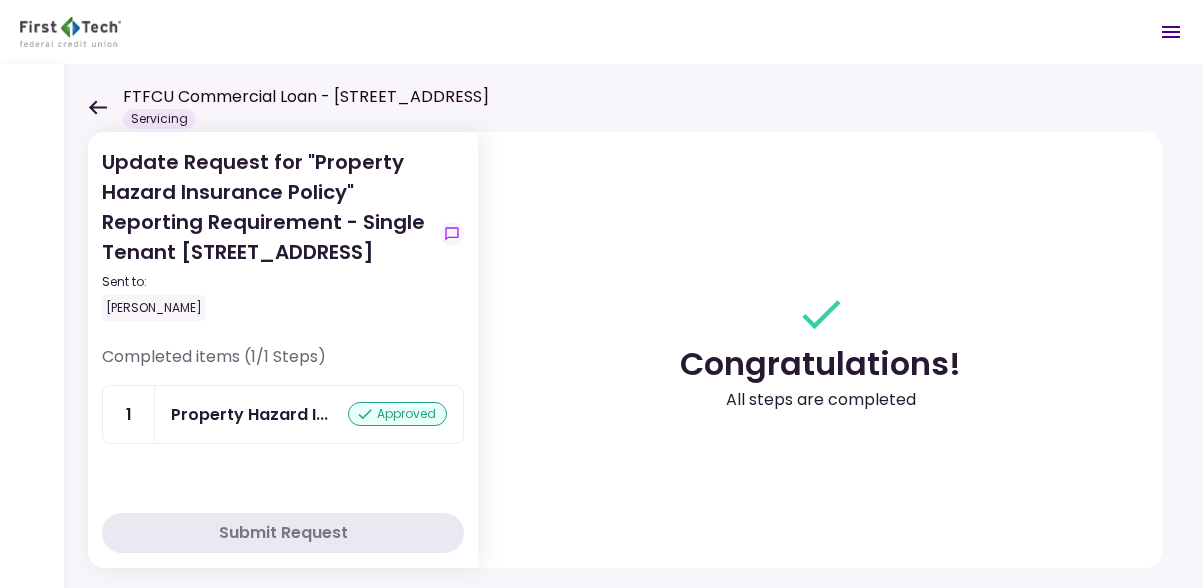 click 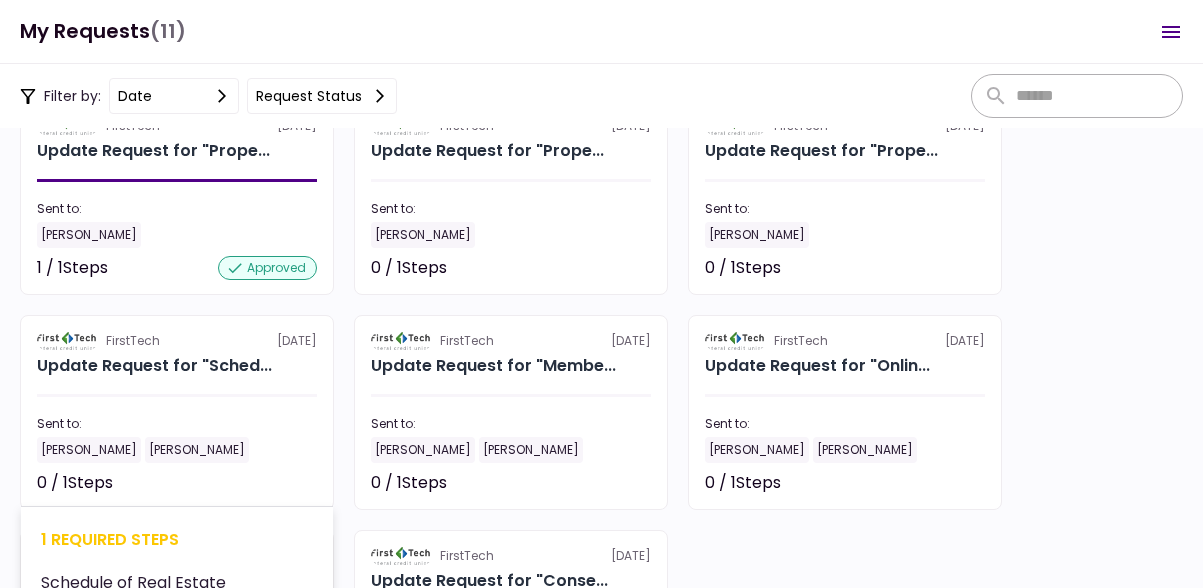 scroll, scrollTop: 145, scrollLeft: 0, axis: vertical 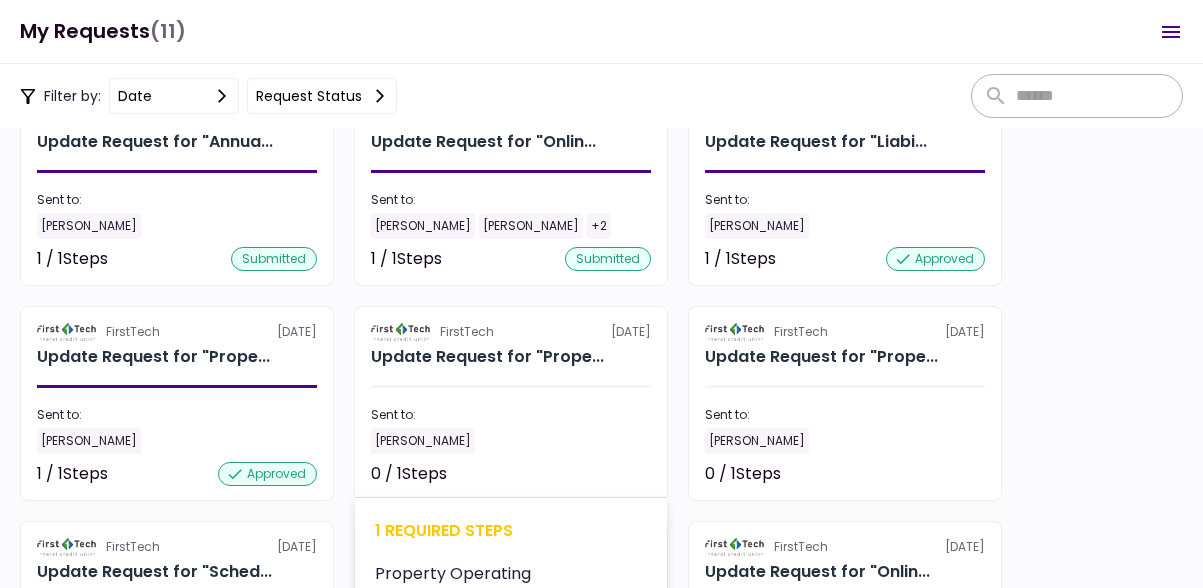 click on "Sent to:" at bounding box center (511, 415) 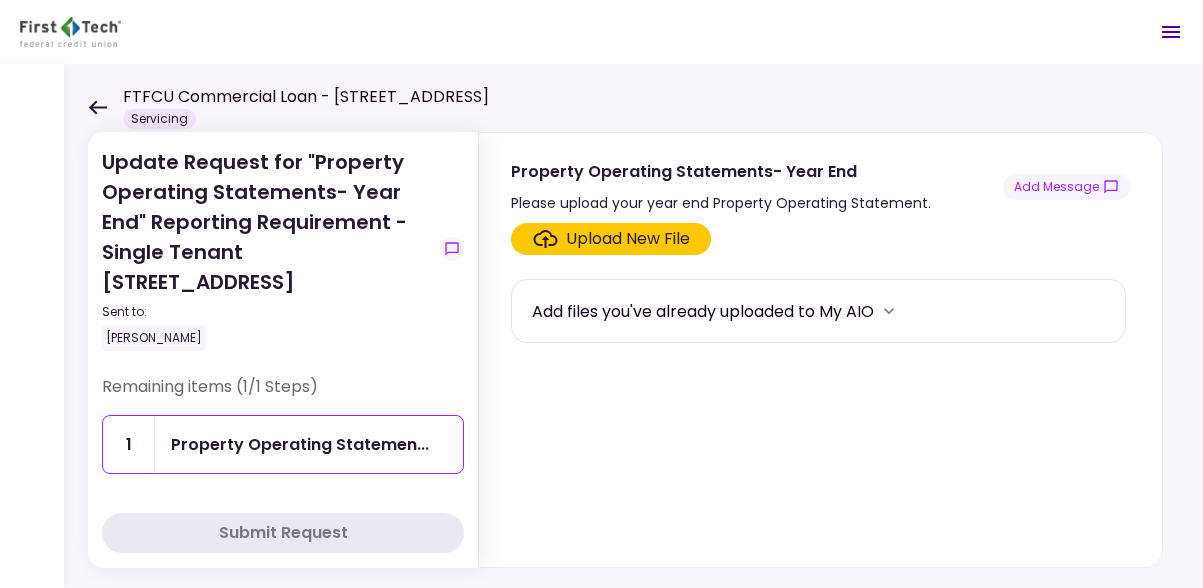 click 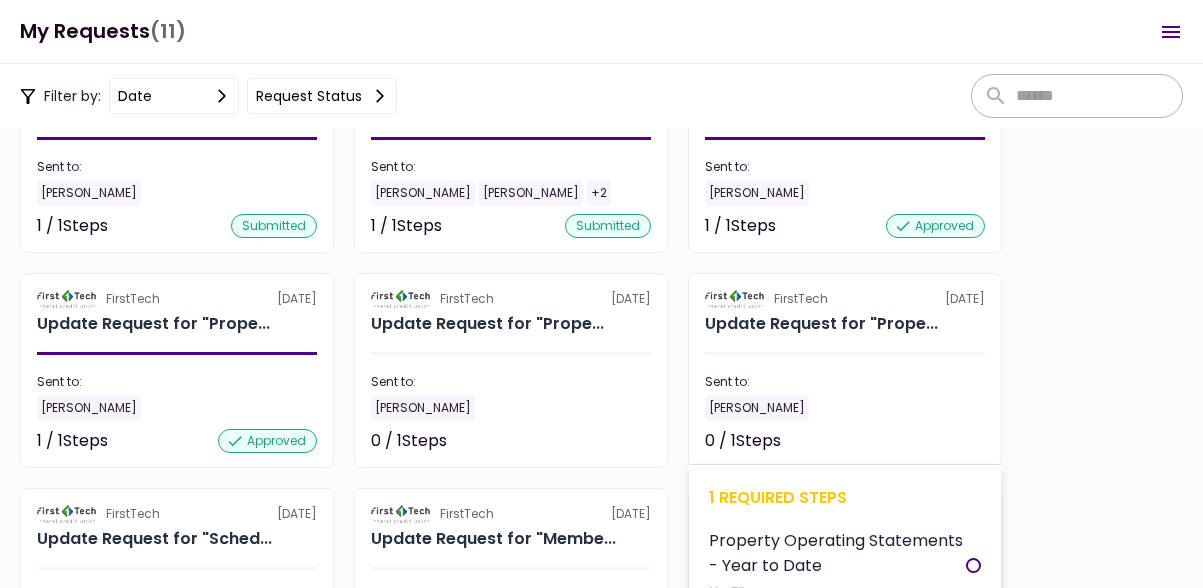 scroll, scrollTop: 105, scrollLeft: 0, axis: vertical 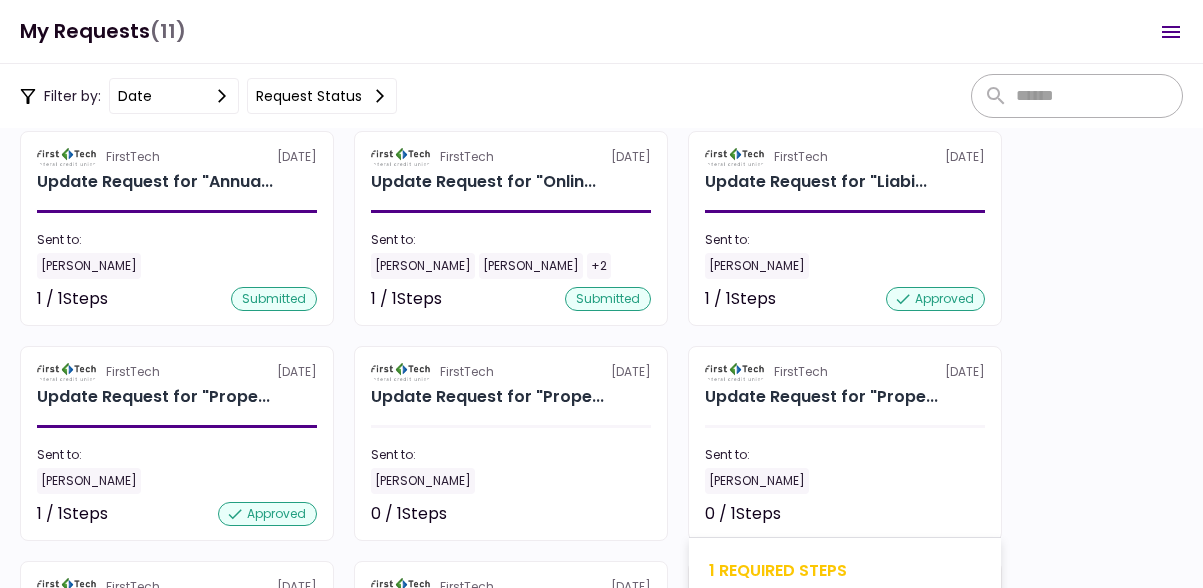 click on "Sent to:" at bounding box center [845, 455] 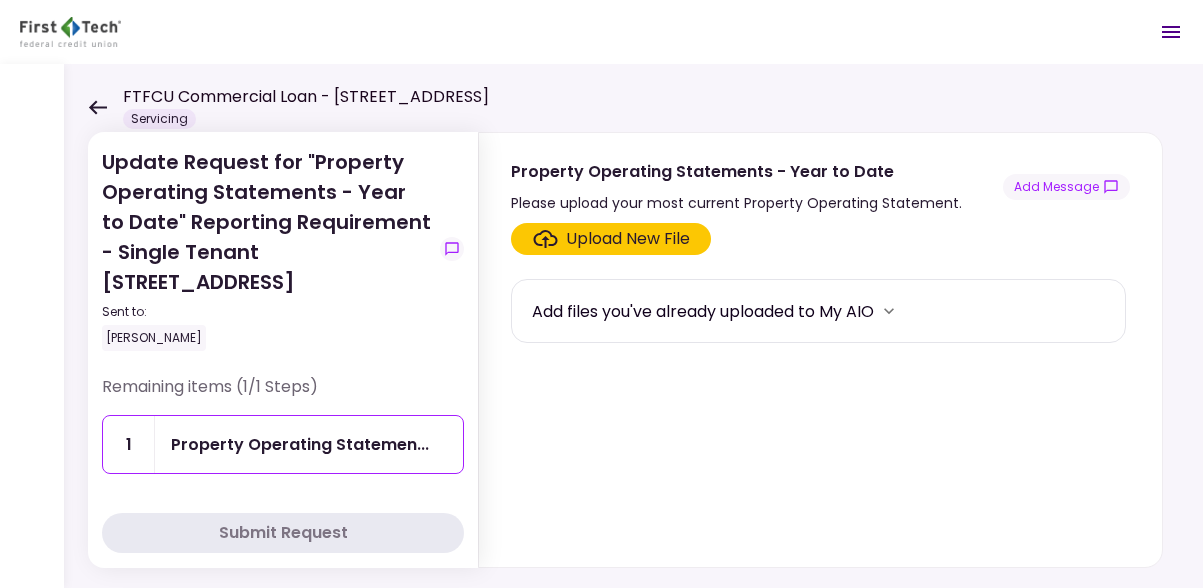 click 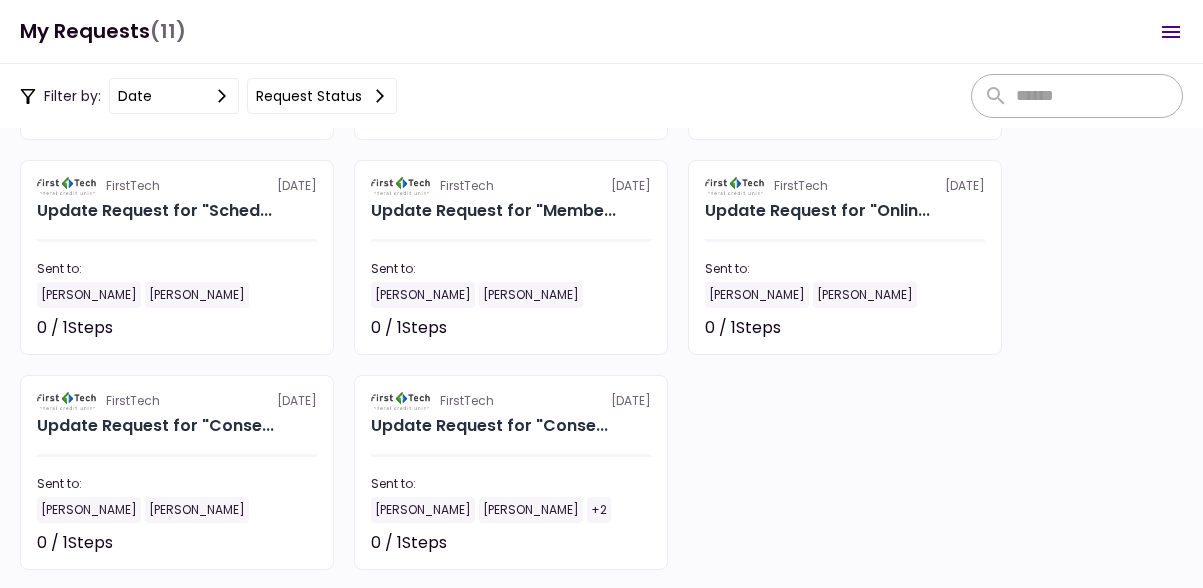 scroll, scrollTop: 507, scrollLeft: 0, axis: vertical 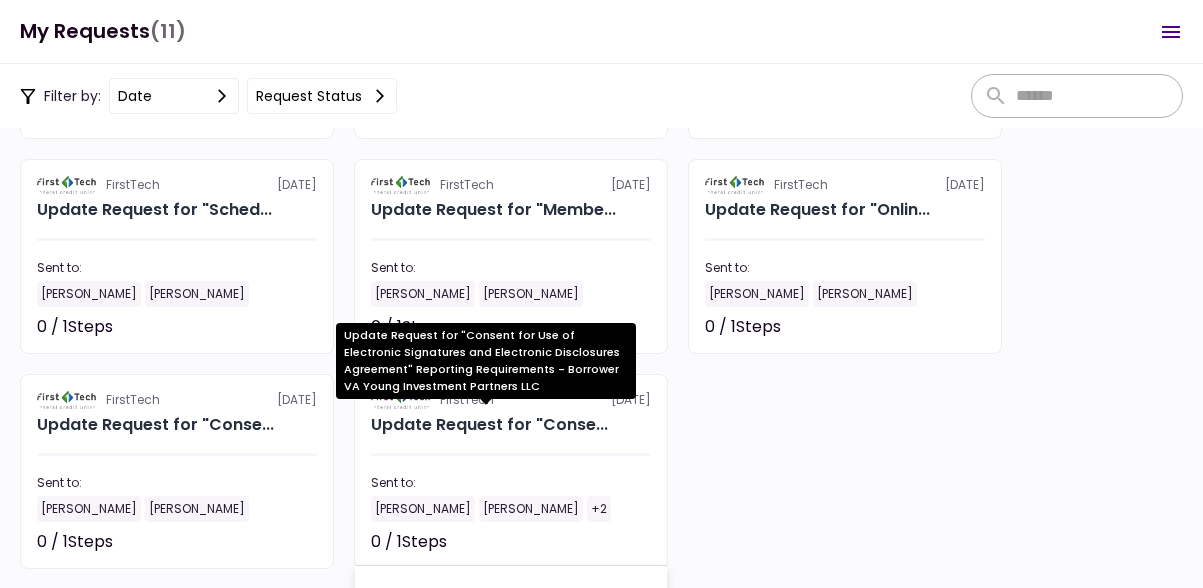 click on "Update Request for "Conse..." at bounding box center [489, 425] 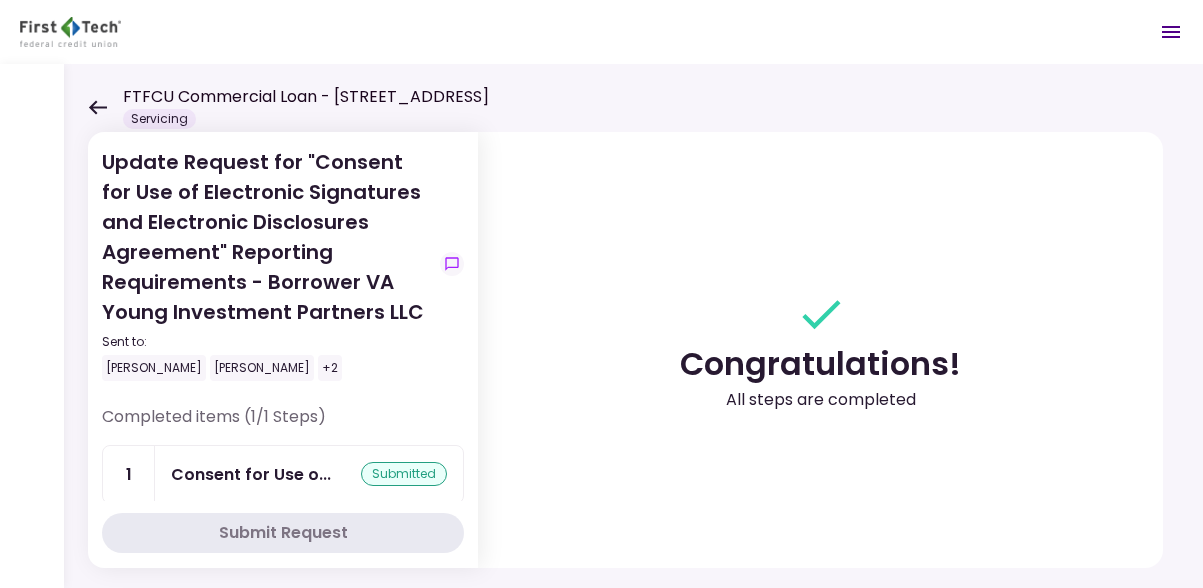 click 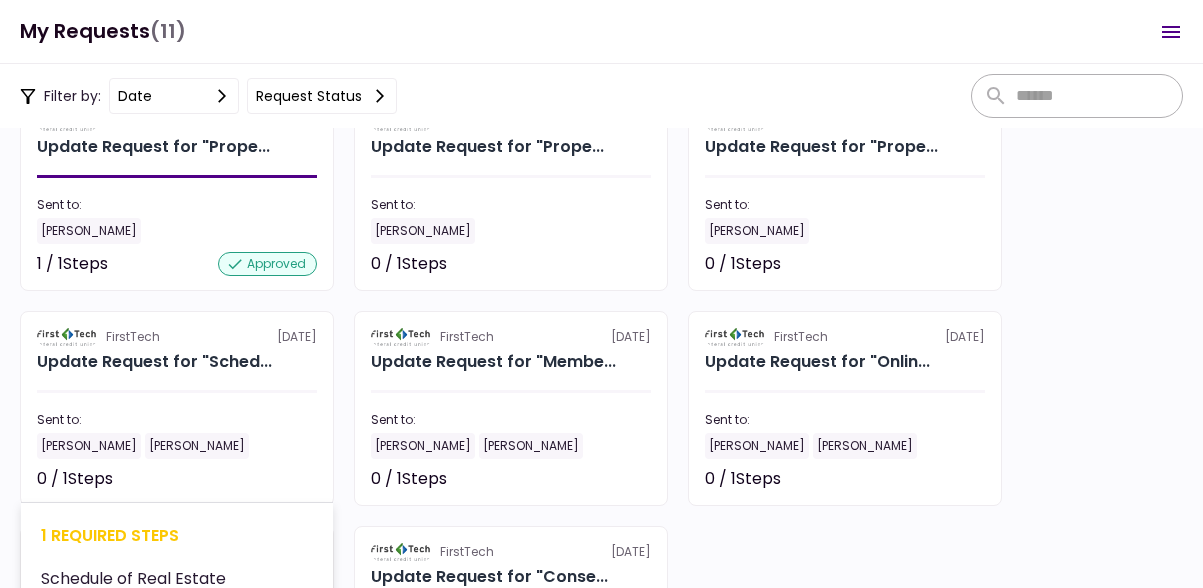 scroll, scrollTop: 511, scrollLeft: 0, axis: vertical 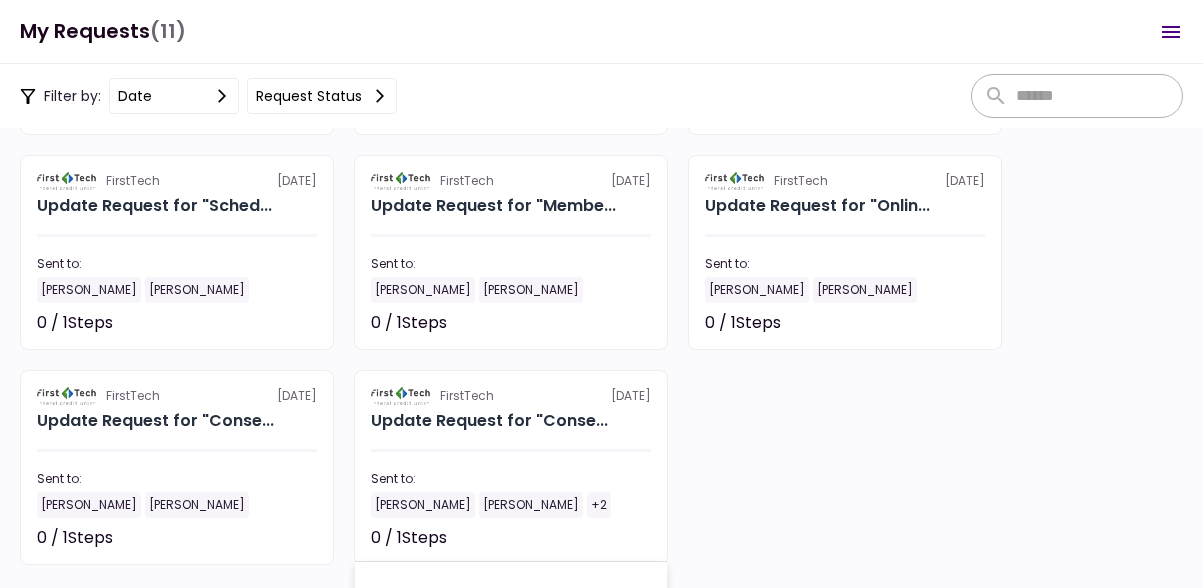 click on "FirstTech 2 Apr Update Request for "Conse... Sent to: Eric Young Lincoln Cheng +2 0 / 1  Steps Not started 1   required steps Consent for Use of Electronic Signatures and Electronic Disclosures Agreement No Files" at bounding box center [511, 467] 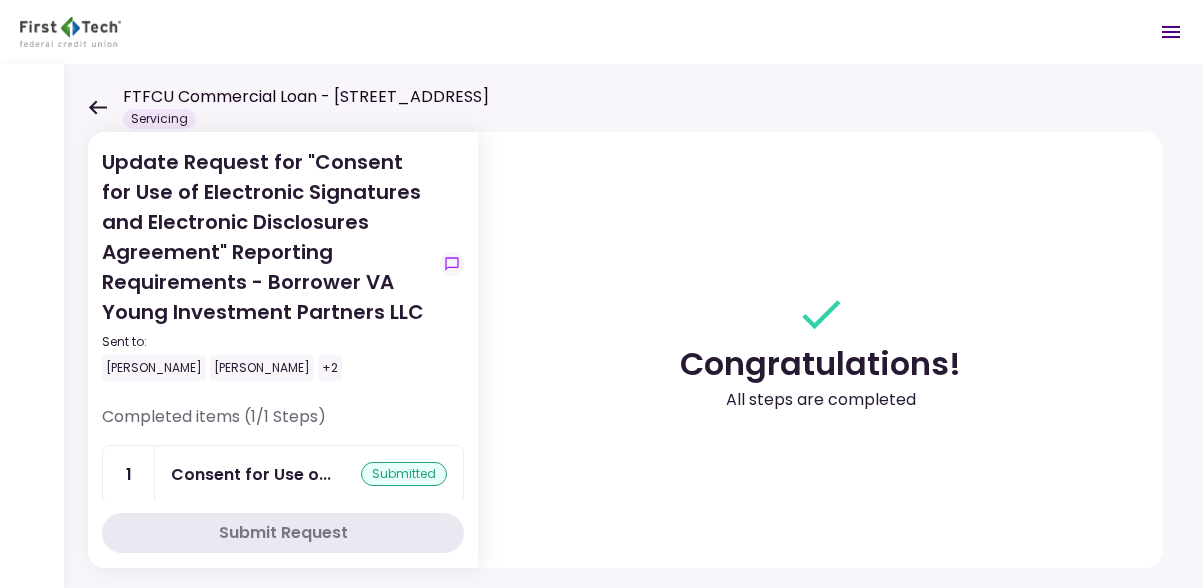 click on "FTFCU Commercial Loan - 716 Denbigh Blvd, Suite D1/D2 Servicing" at bounding box center (288, 107) 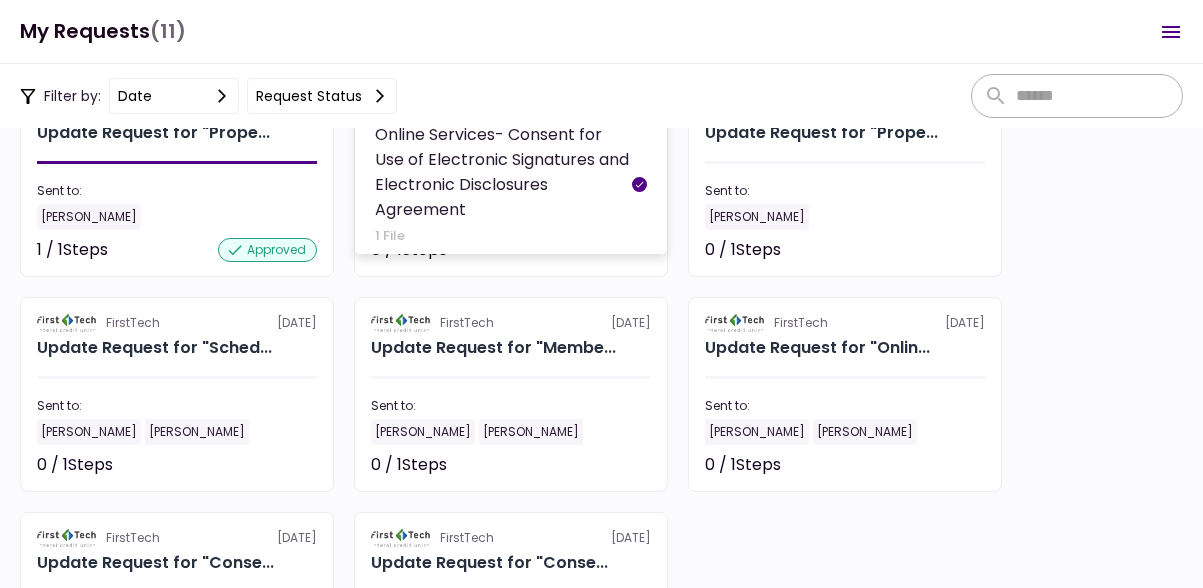 scroll, scrollTop: 560, scrollLeft: 0, axis: vertical 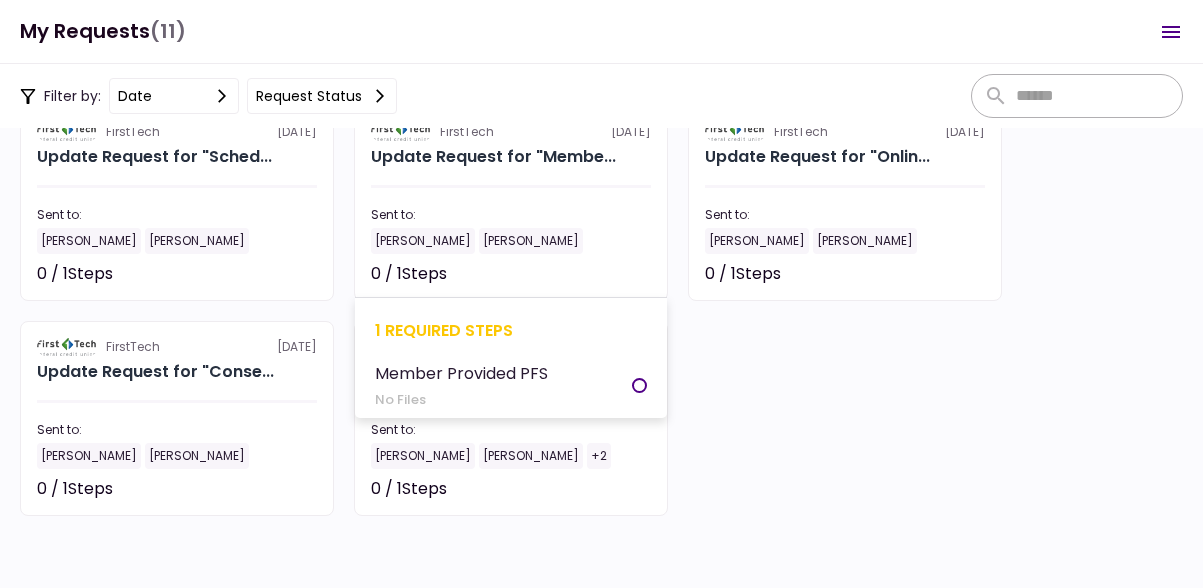 click on "Member Provided PFS" at bounding box center [461, 373] 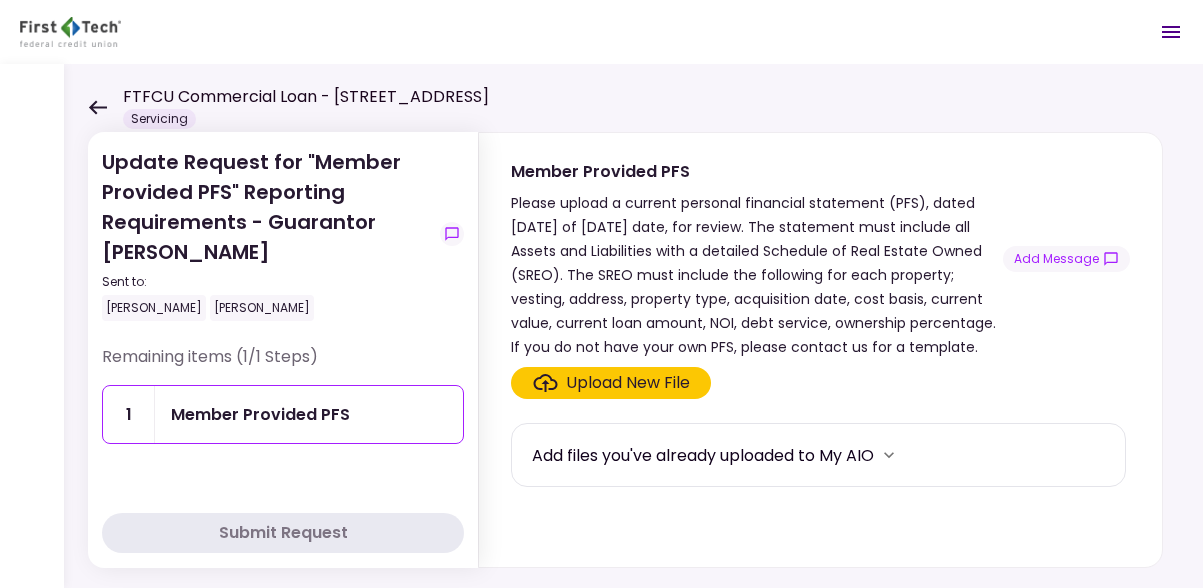 click 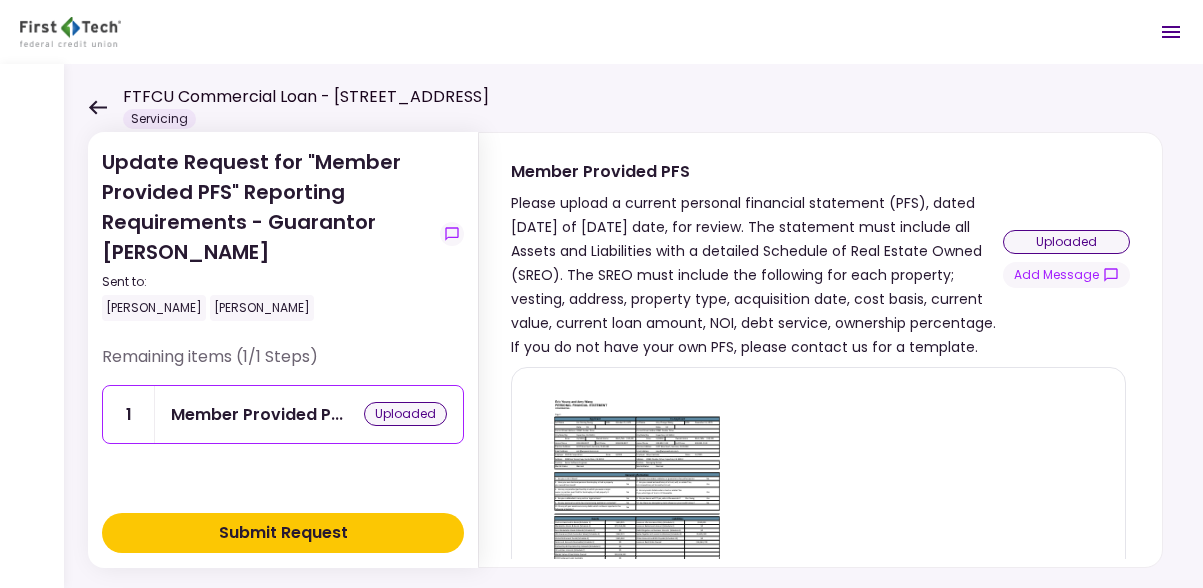 click on "Submit Request" at bounding box center [283, 533] 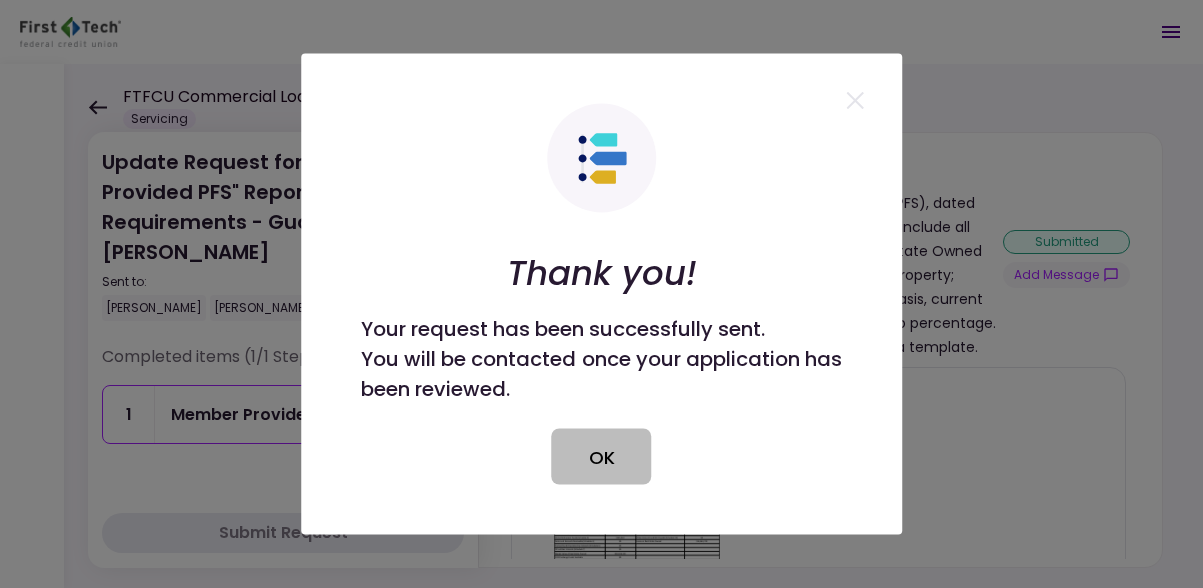 click on "OK" at bounding box center [602, 457] 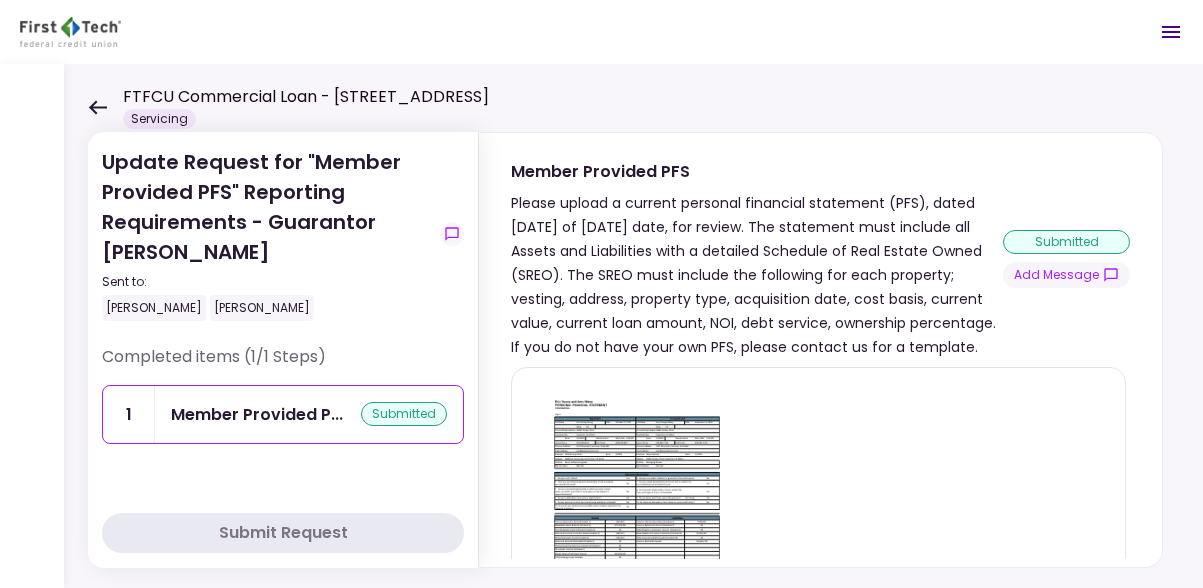 click 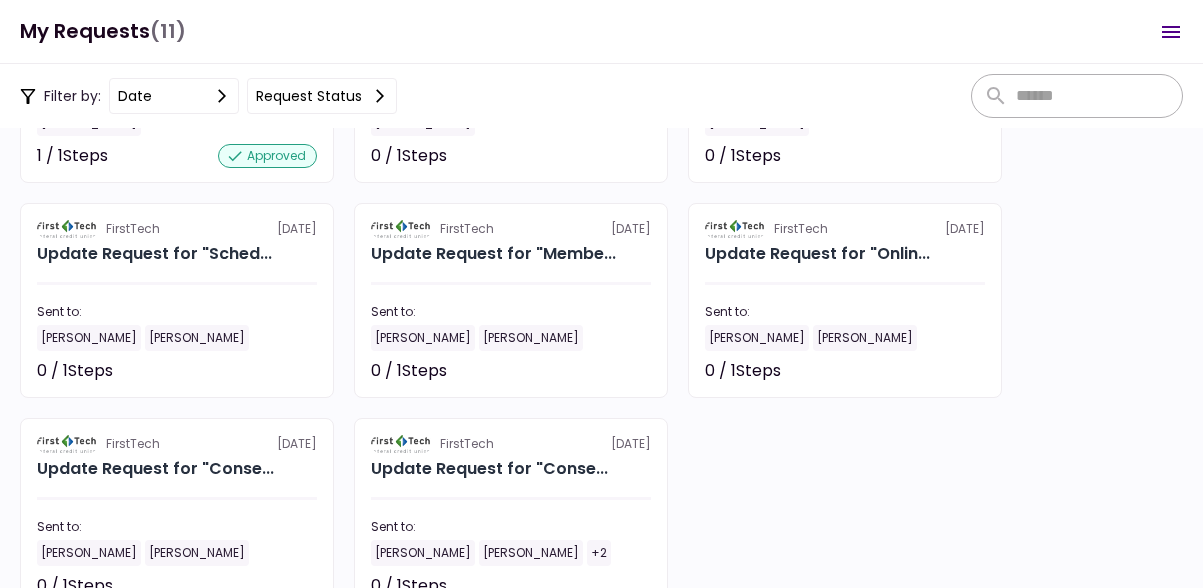 scroll, scrollTop: 462, scrollLeft: 0, axis: vertical 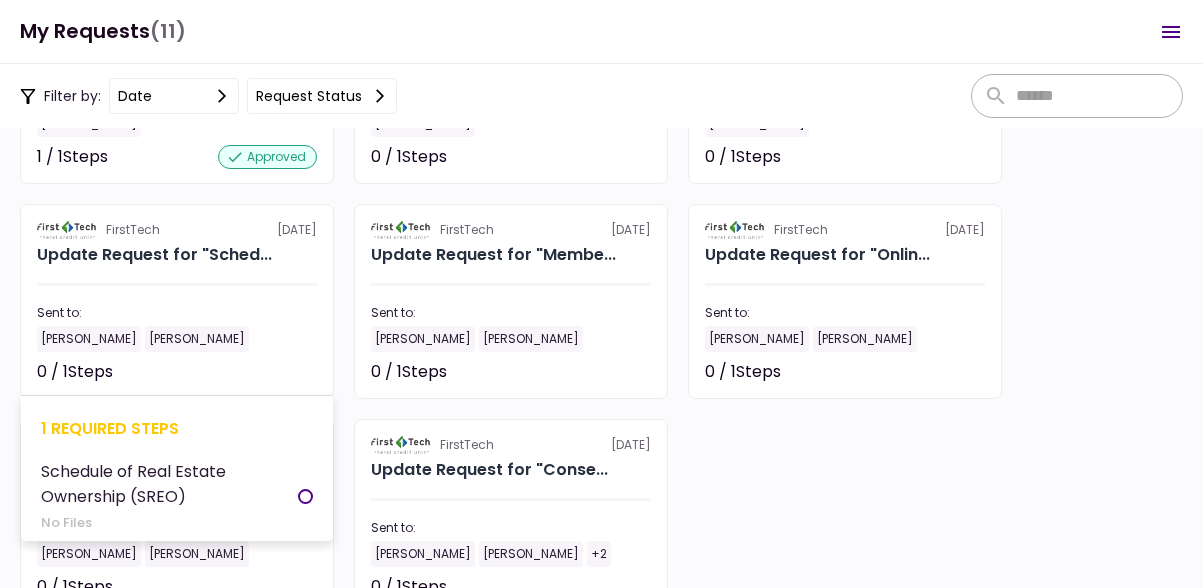 click on "FirstTech 2 Apr Update Request for "Sched... Sent to: Eric Young Amy Wang 0 / 1  Steps Not started 1   required steps Schedule of Real Estate Ownership (SREO) No Files" at bounding box center (177, 301) 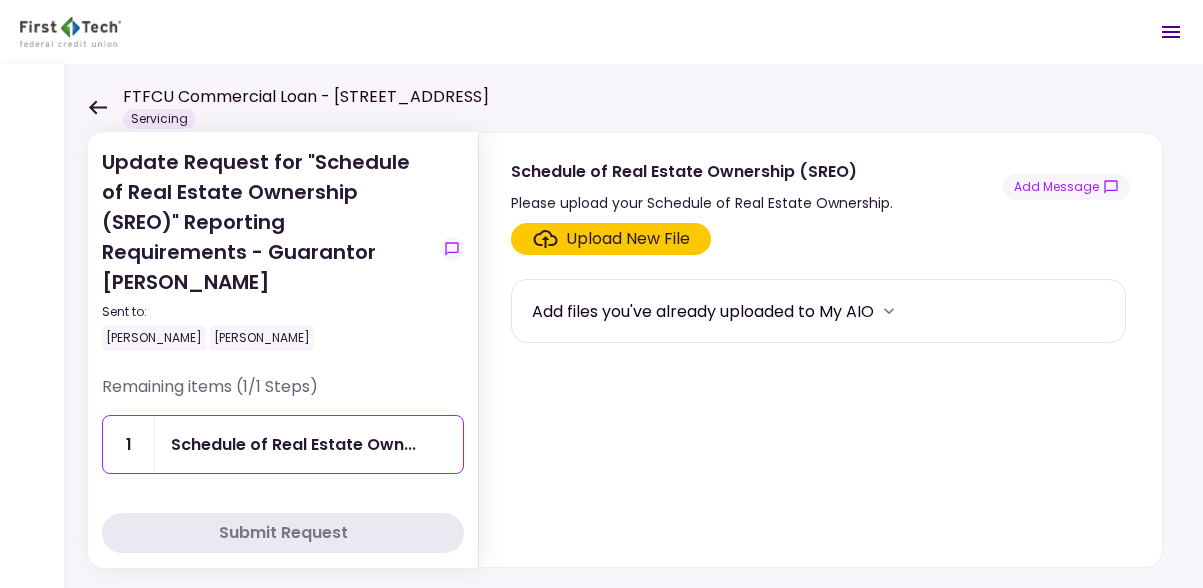 click on "Upload New File" at bounding box center (628, 239) 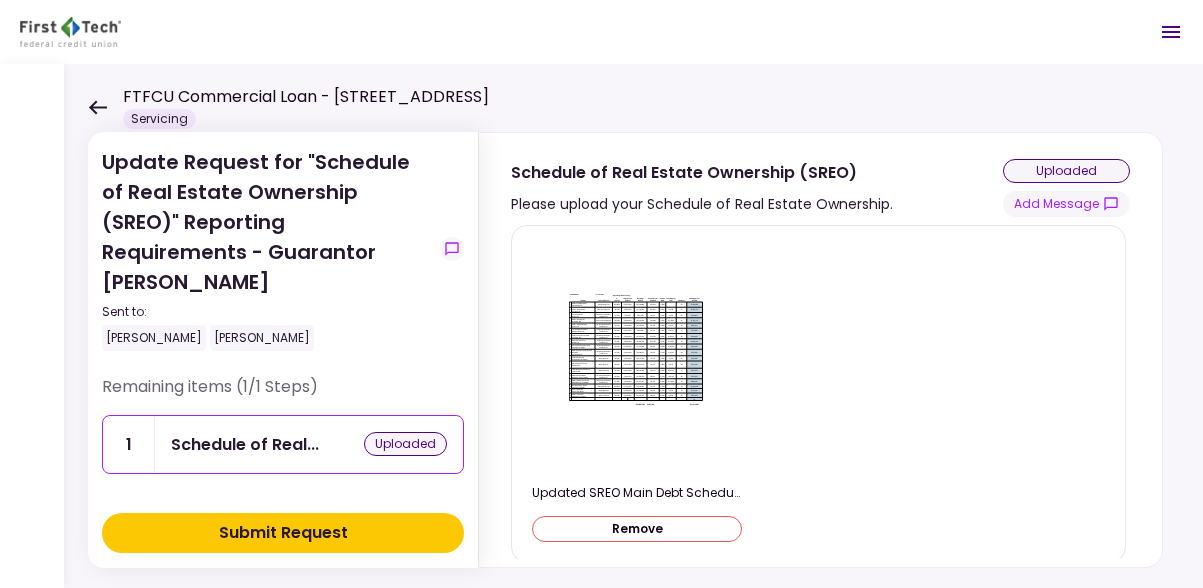 click on "Submit Request" at bounding box center (283, 533) 